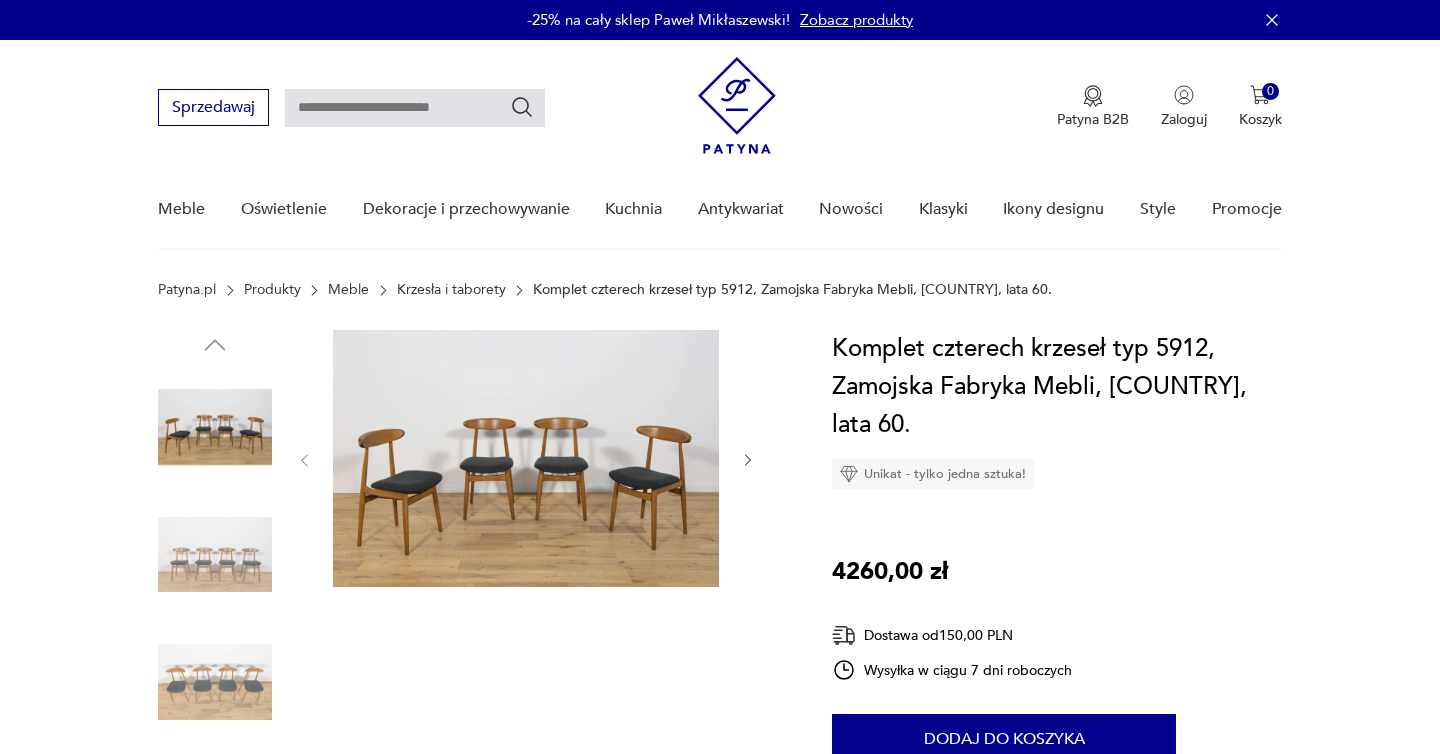 scroll, scrollTop: 0, scrollLeft: 0, axis: both 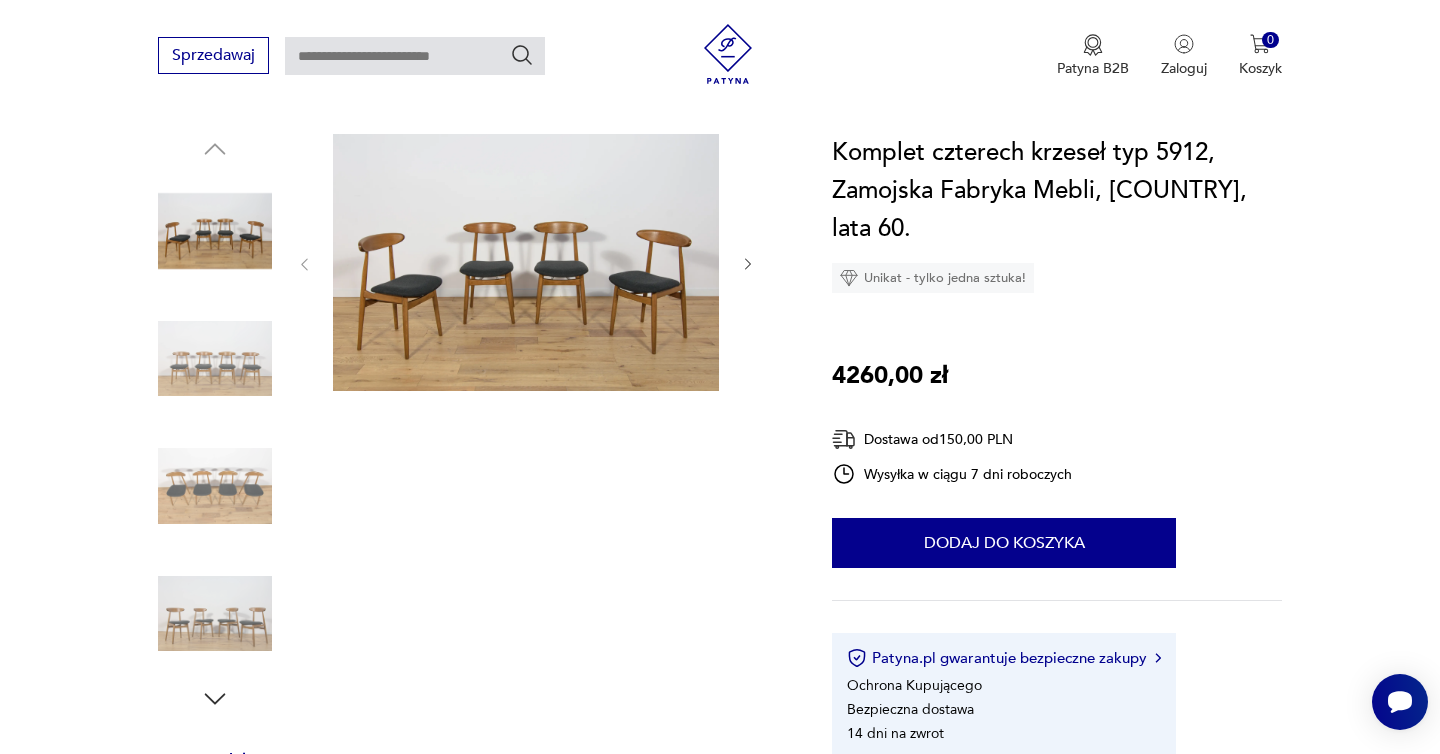 click at bounding box center [215, 231] 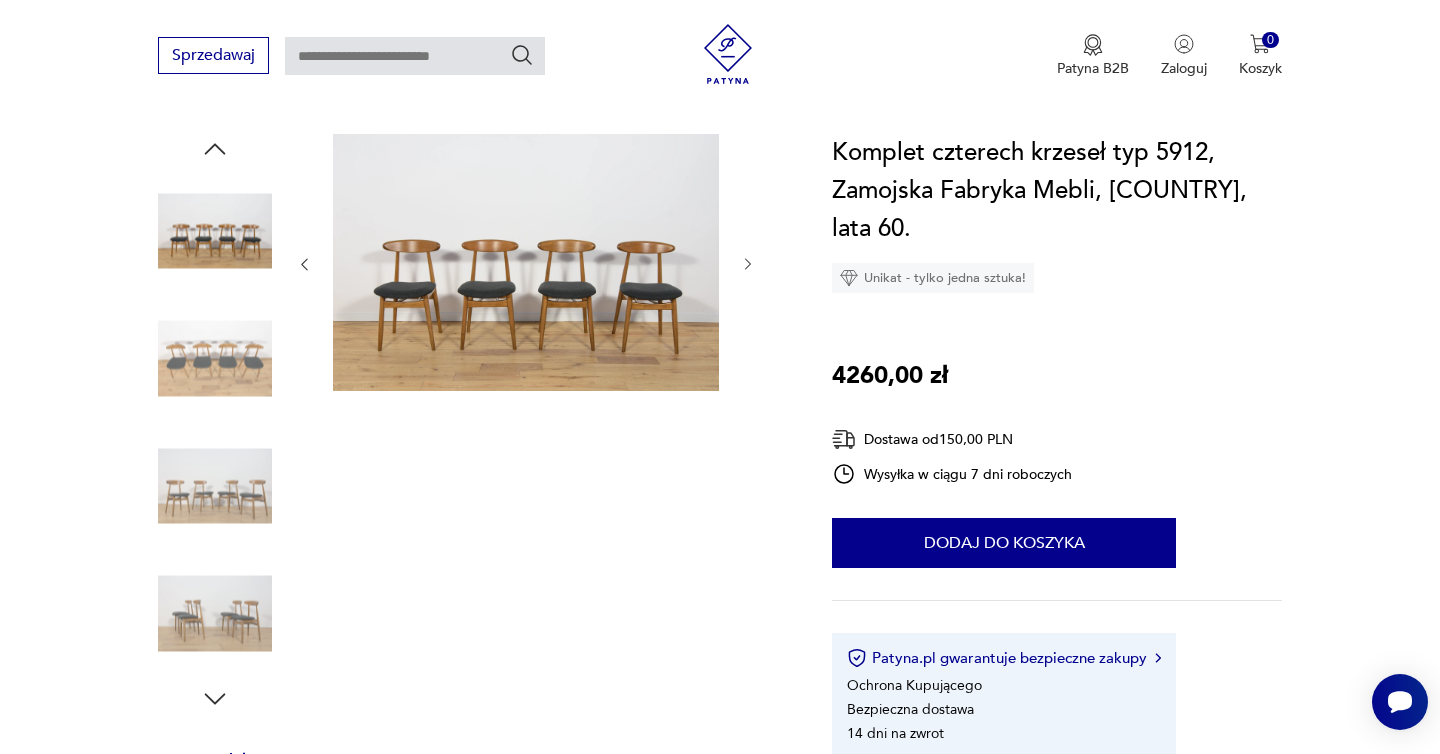 click 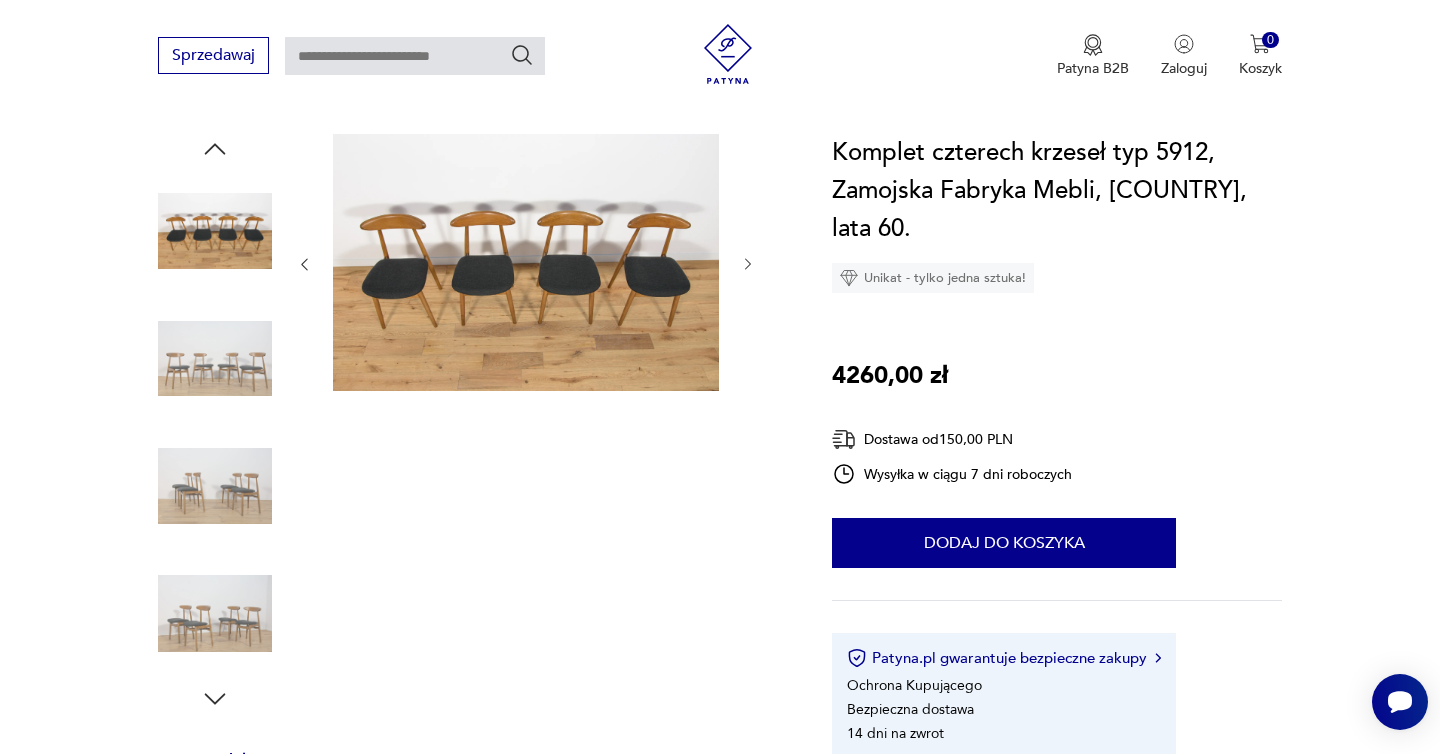click 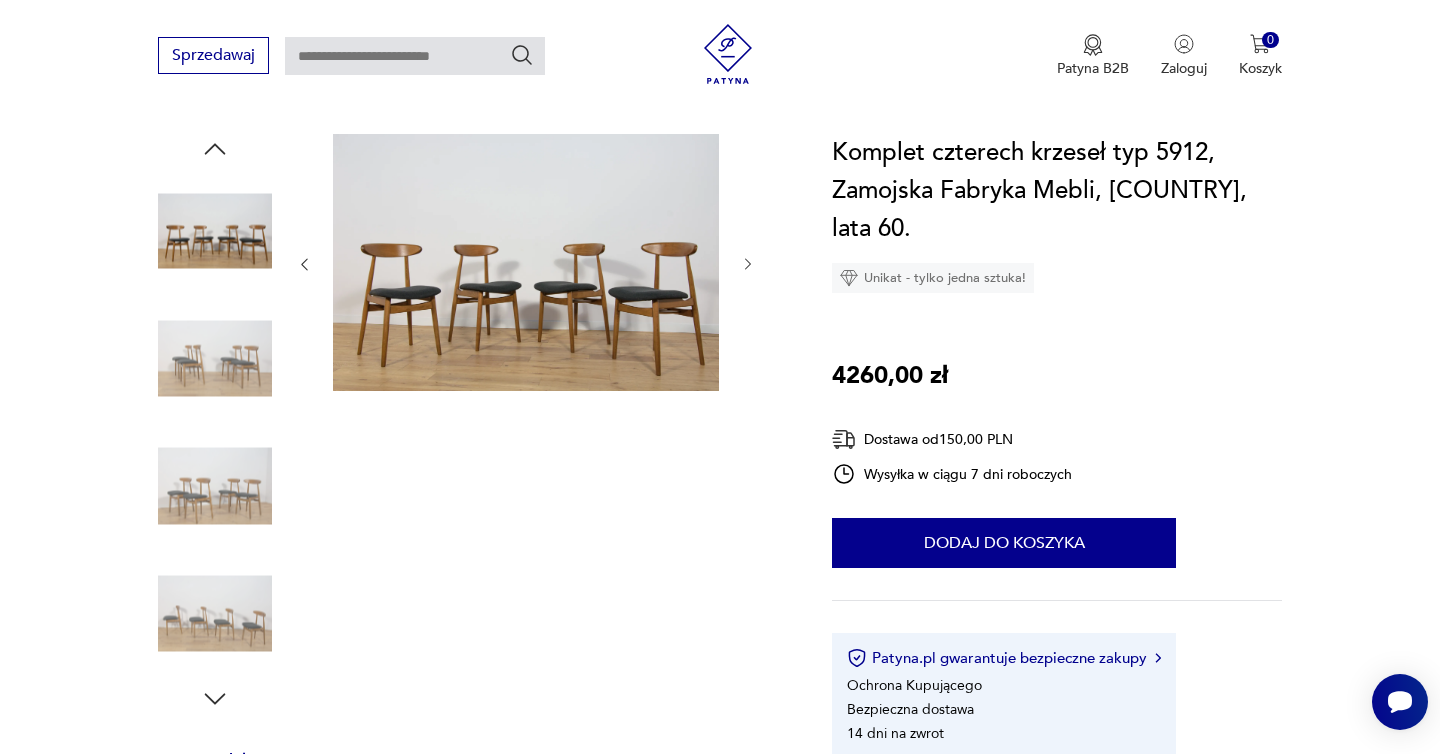 click 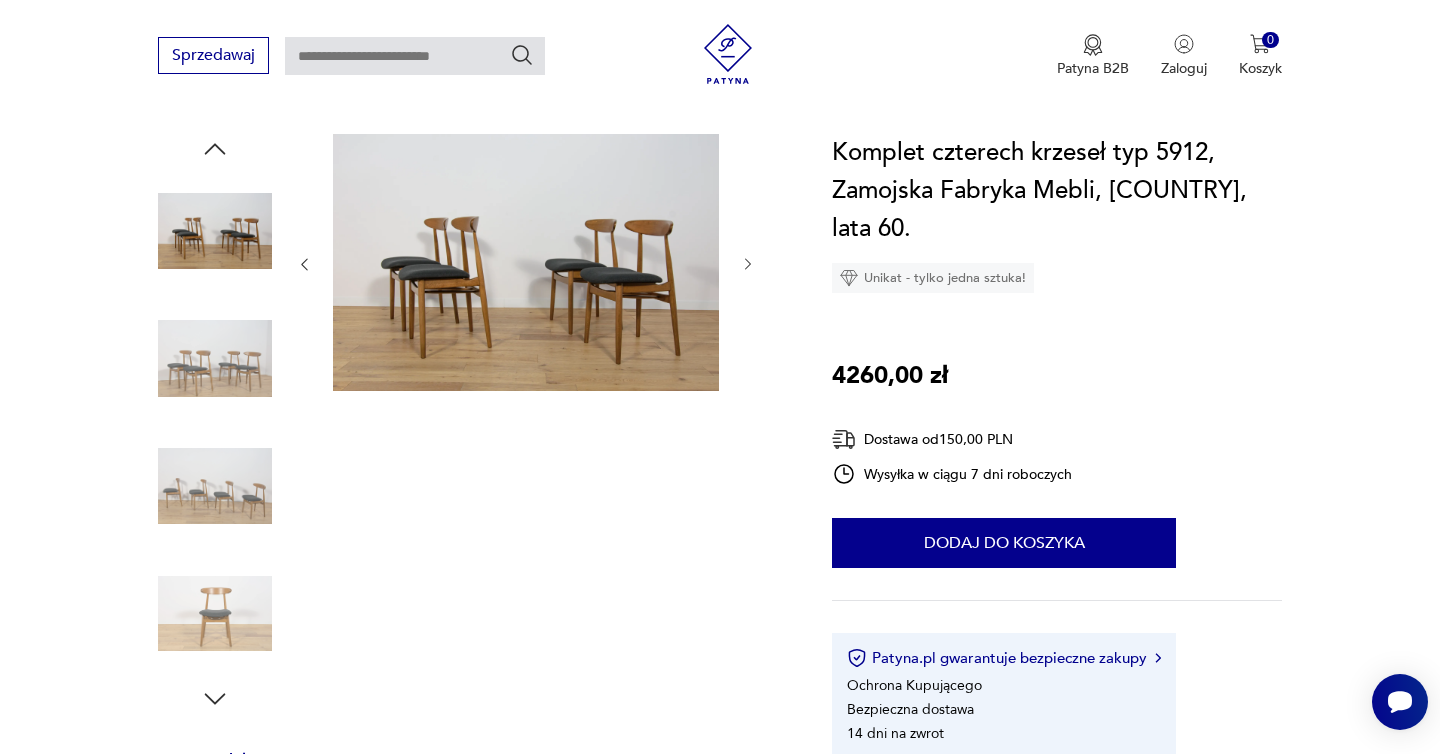 click at bounding box center (526, 262) 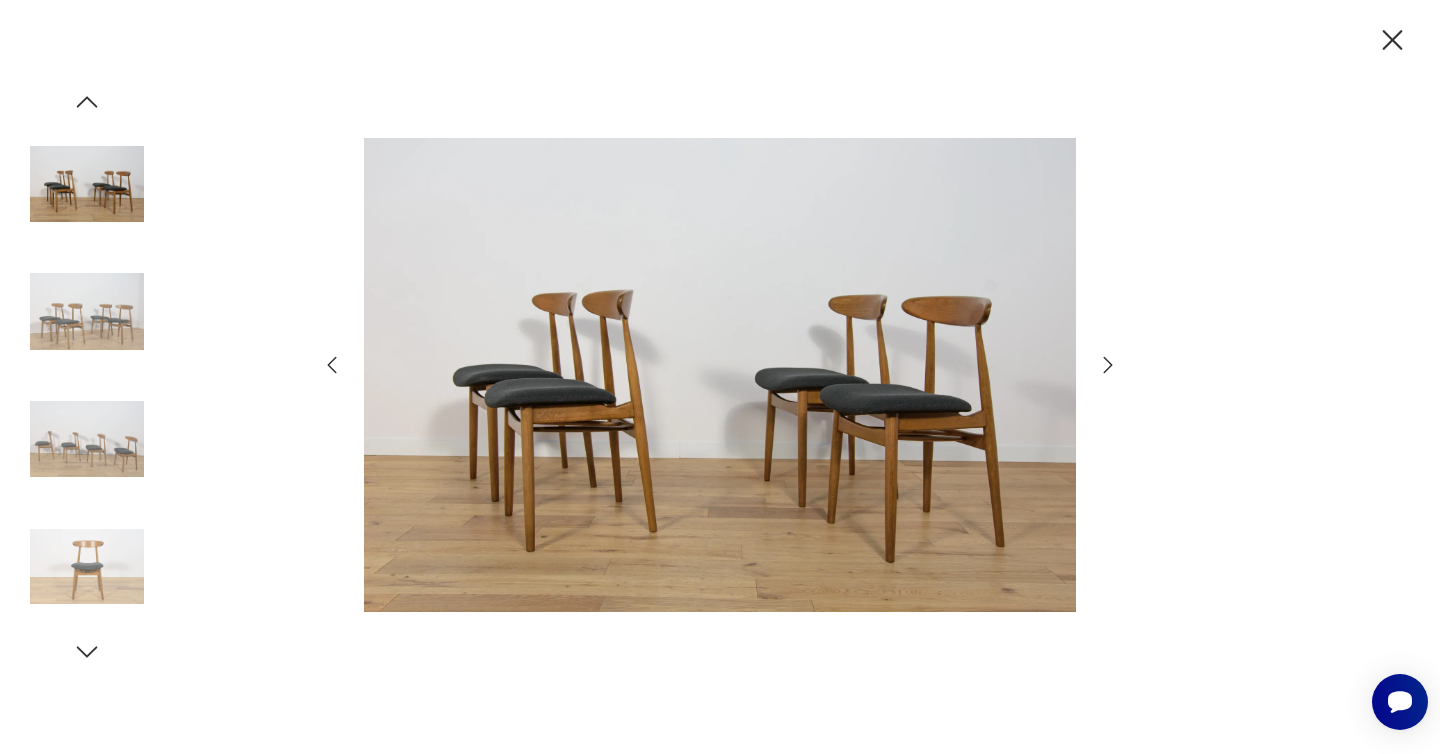 click 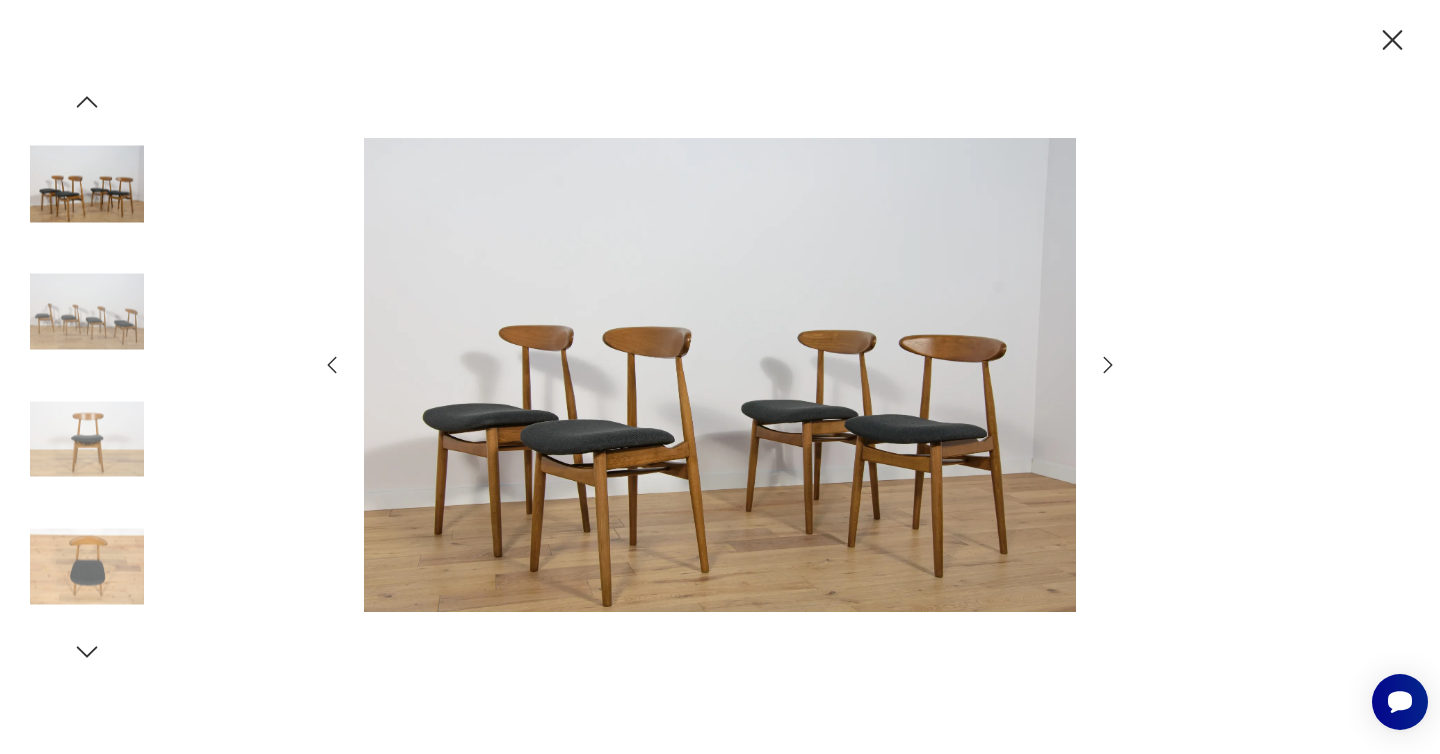 click 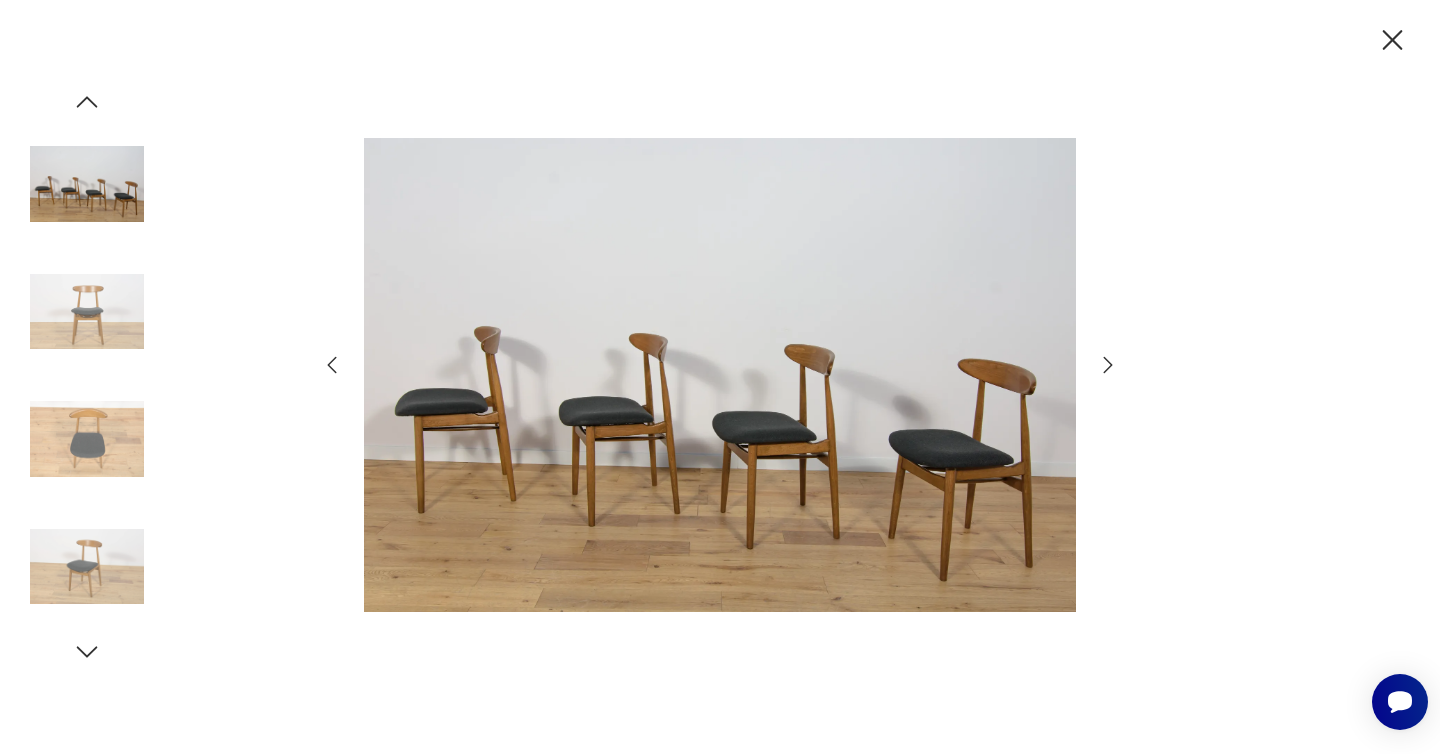 click 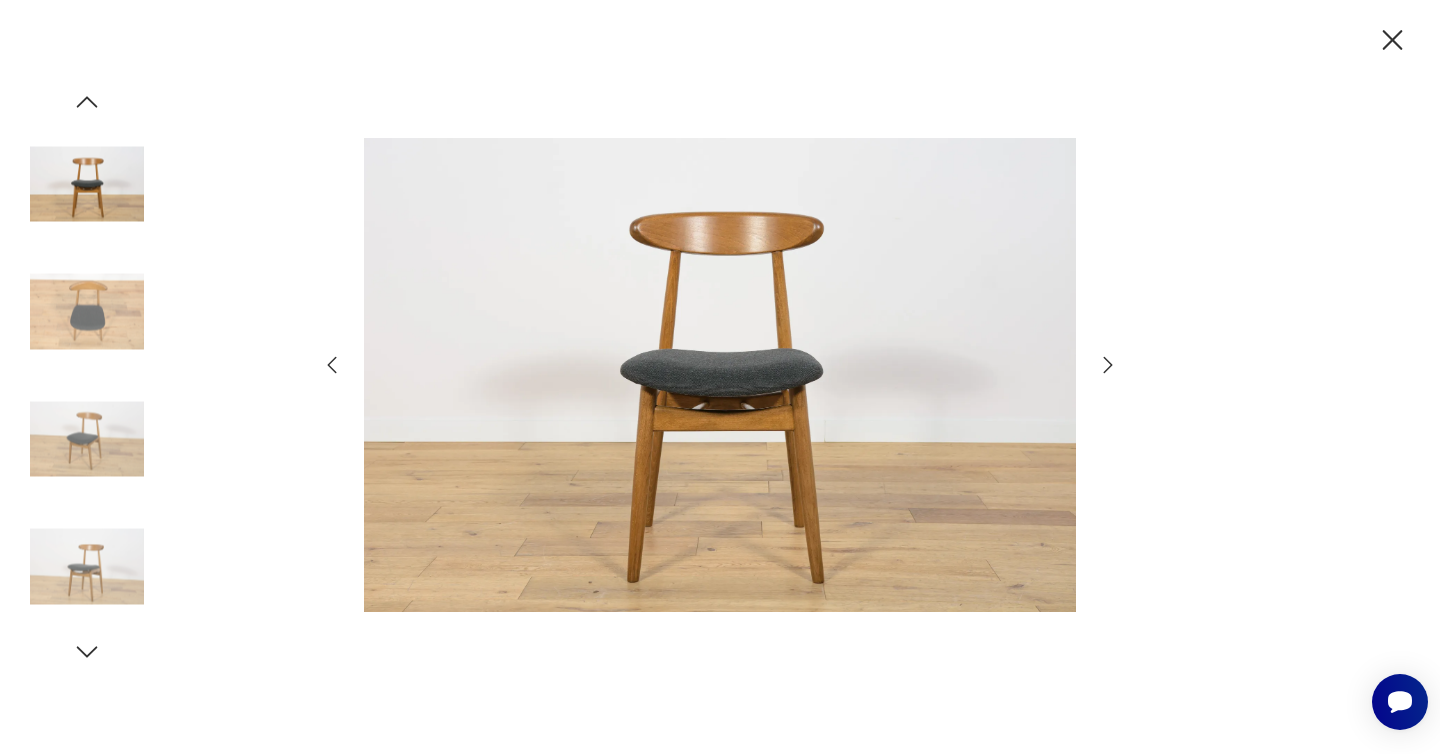 click 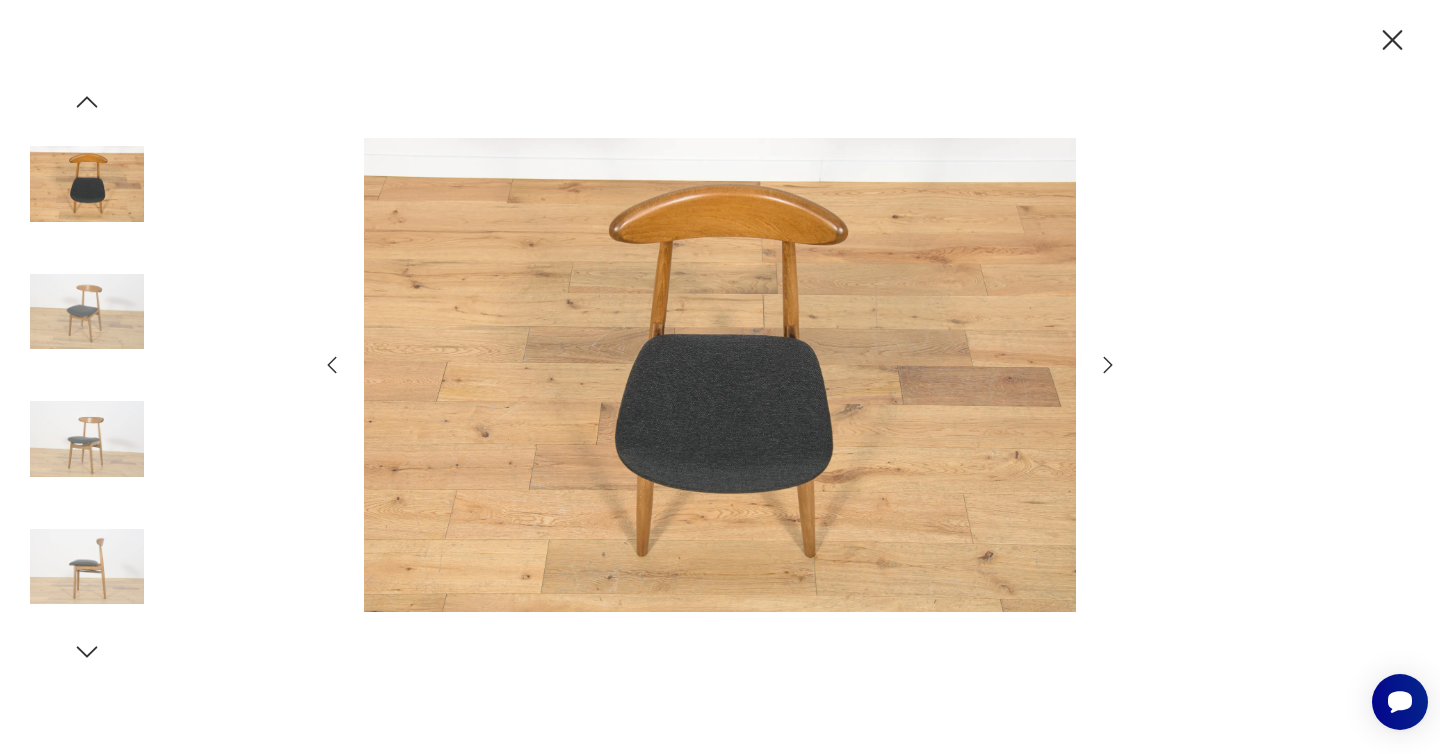 click 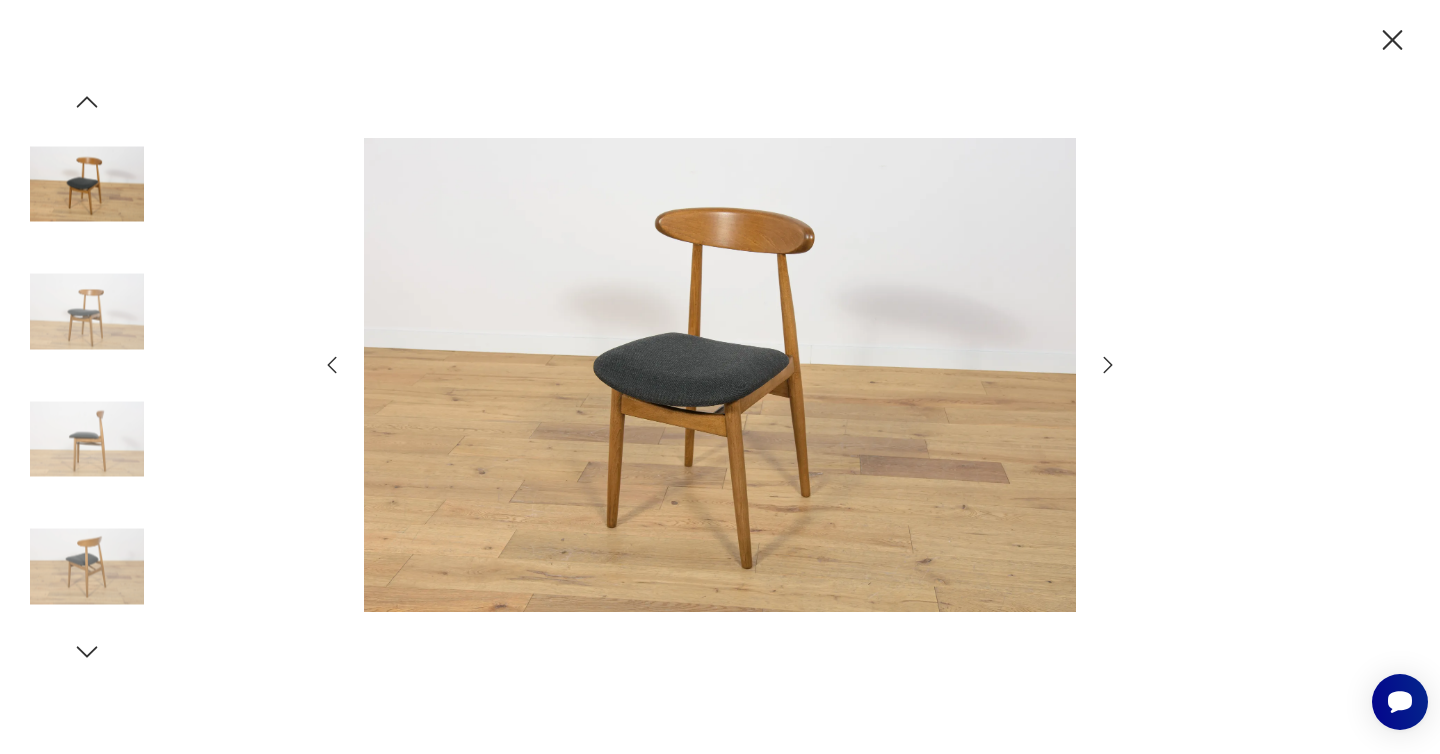 click 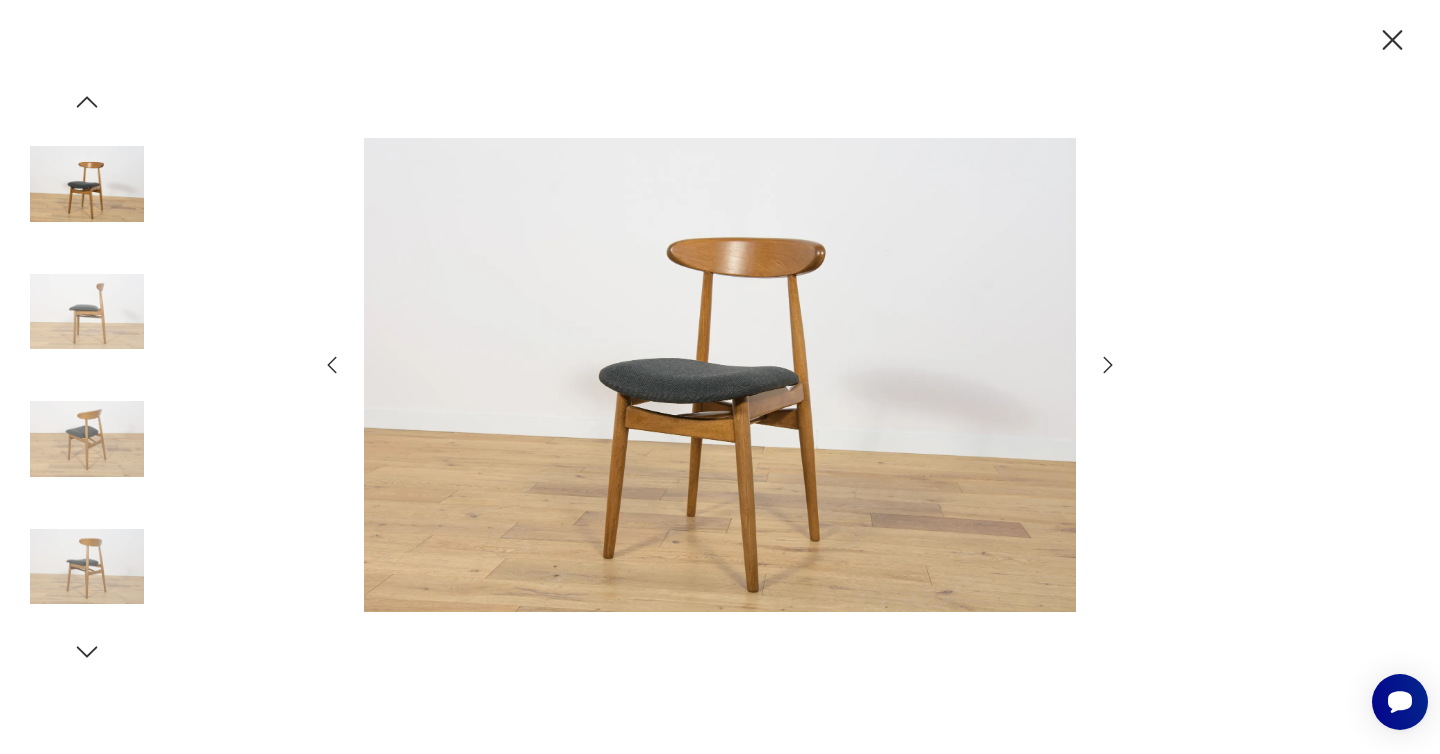 click 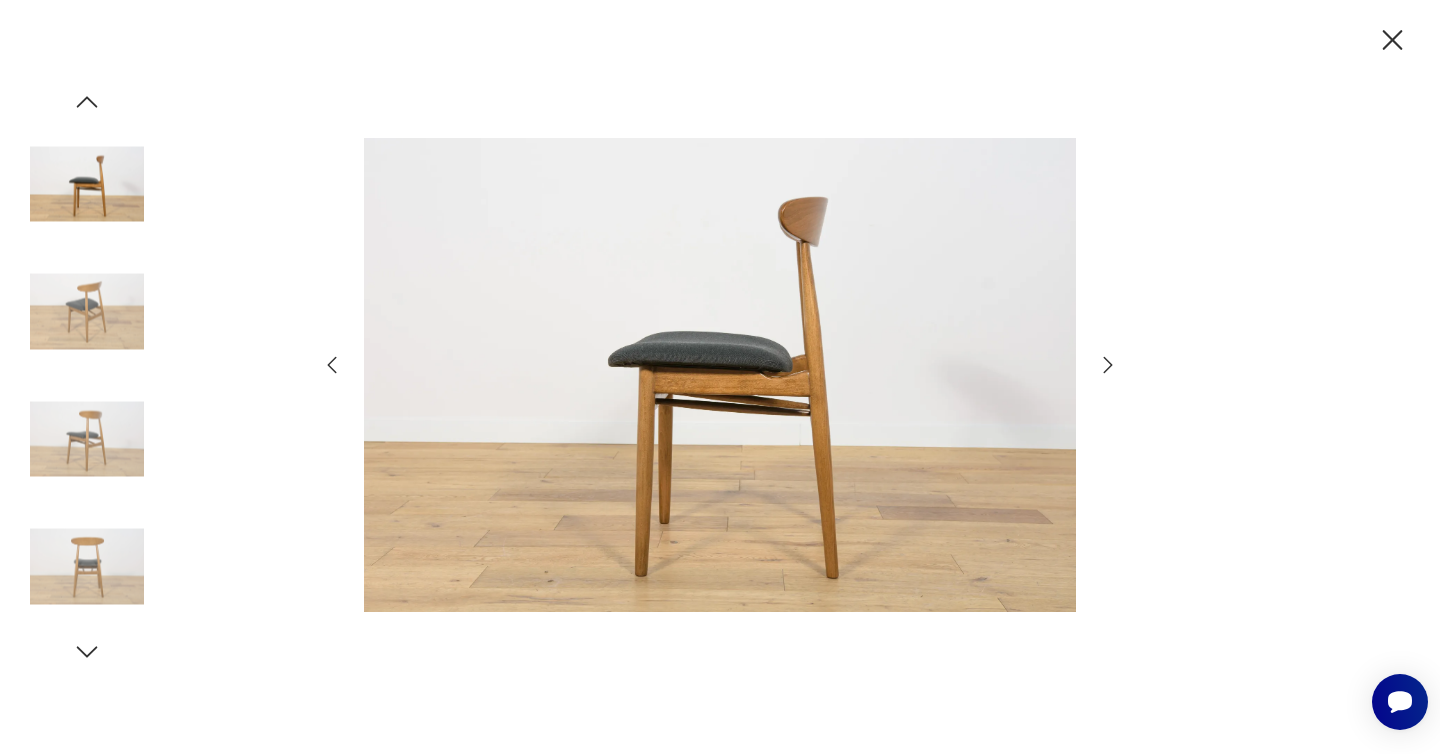 click 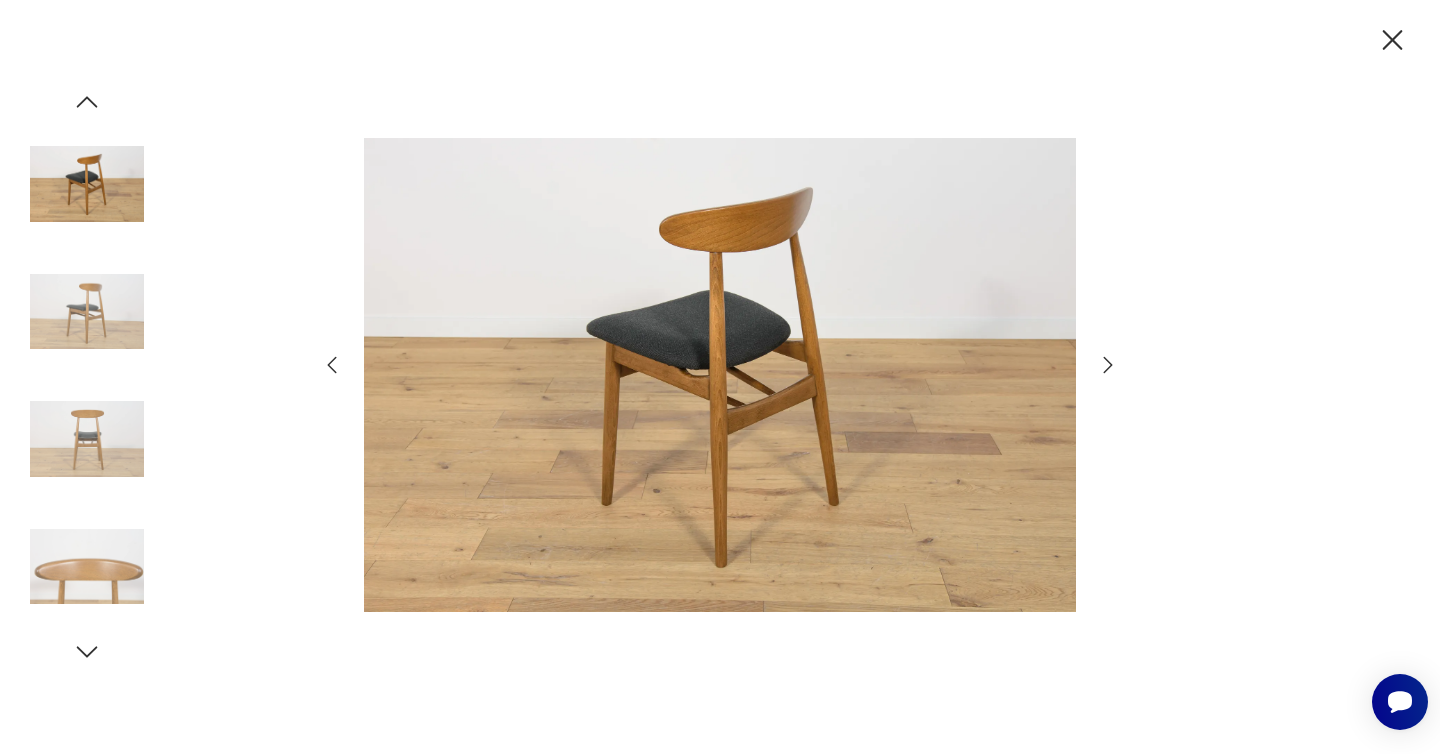 click 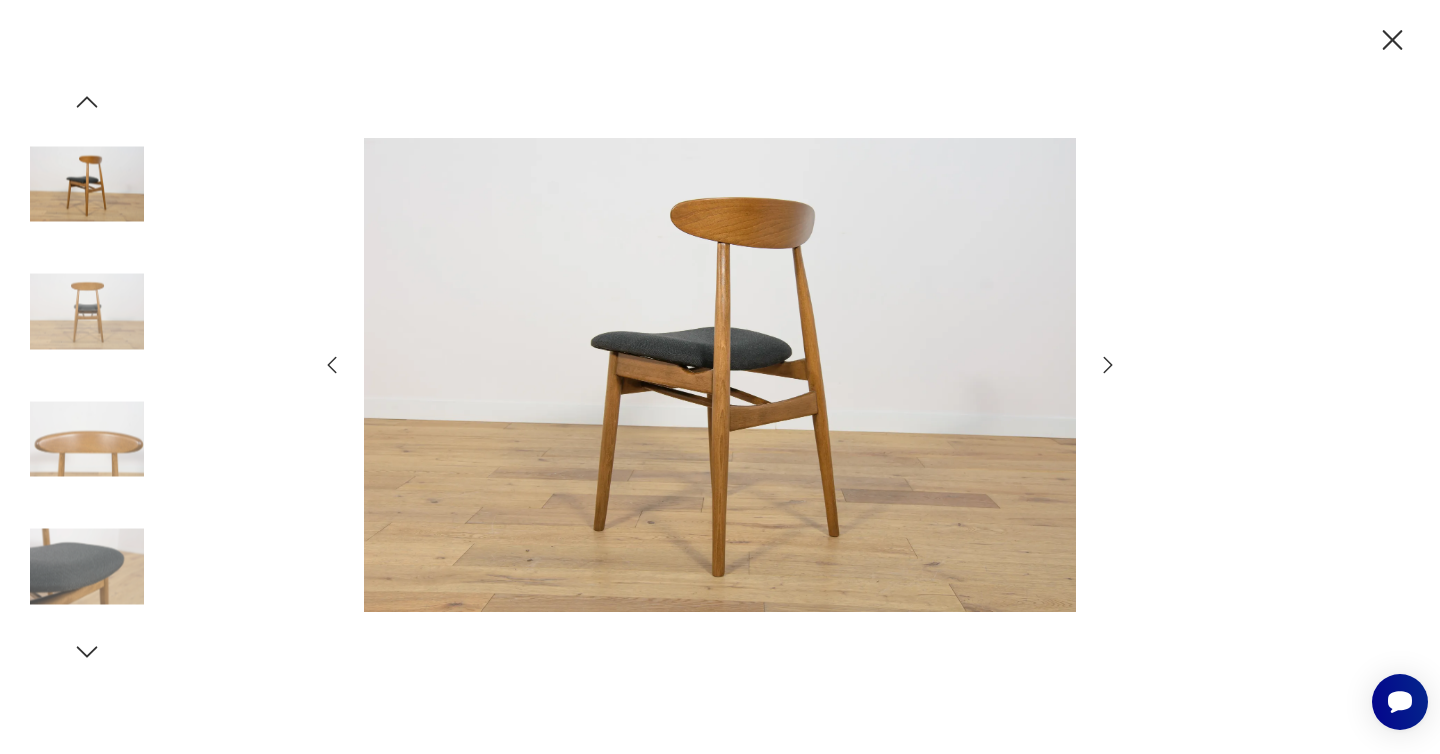 click 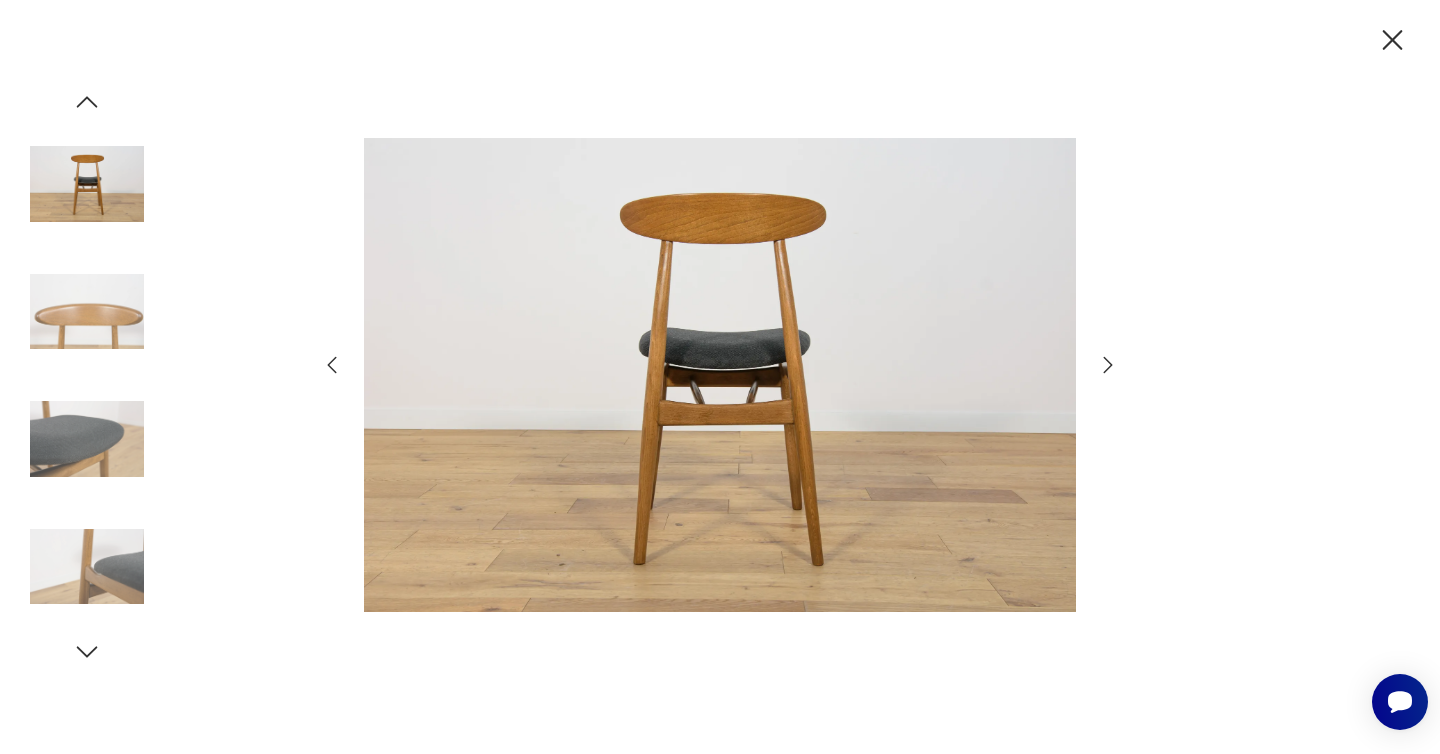 click 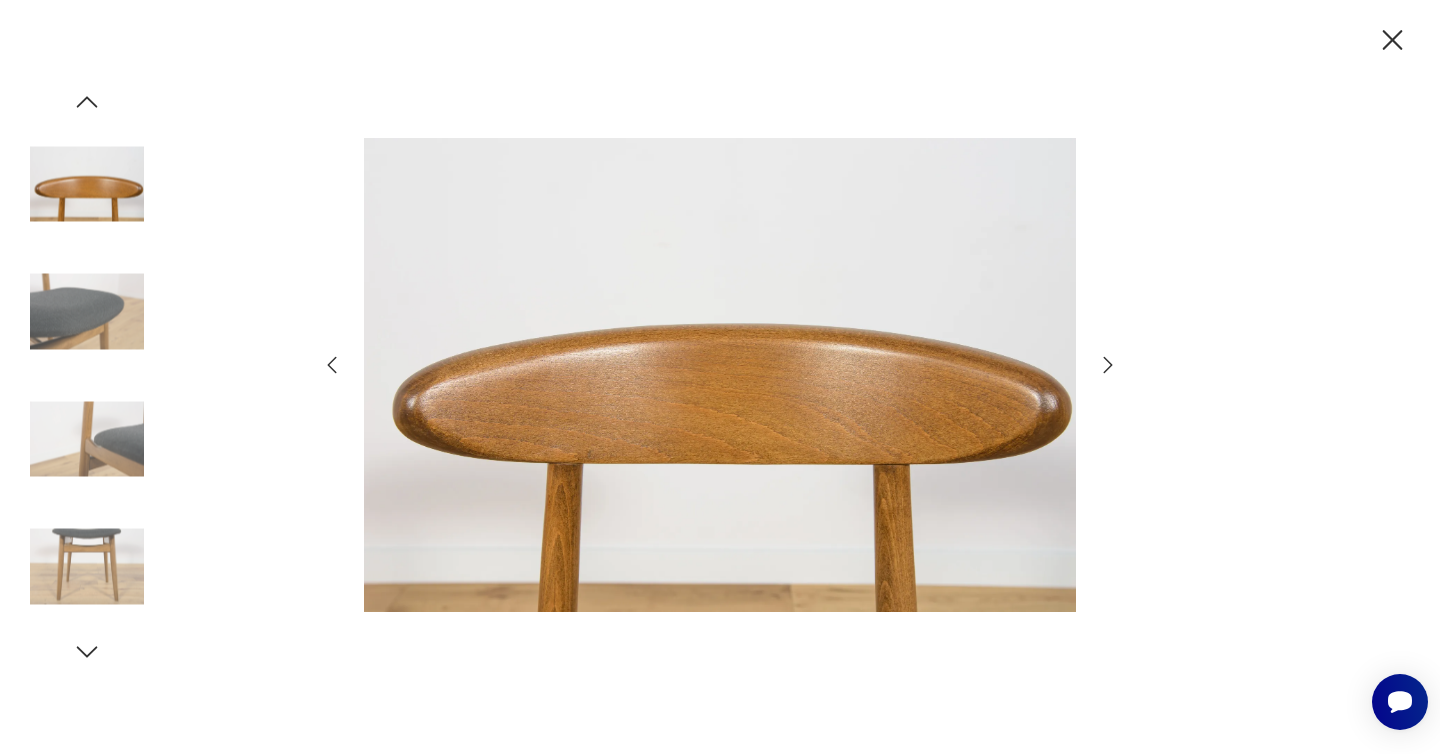 click 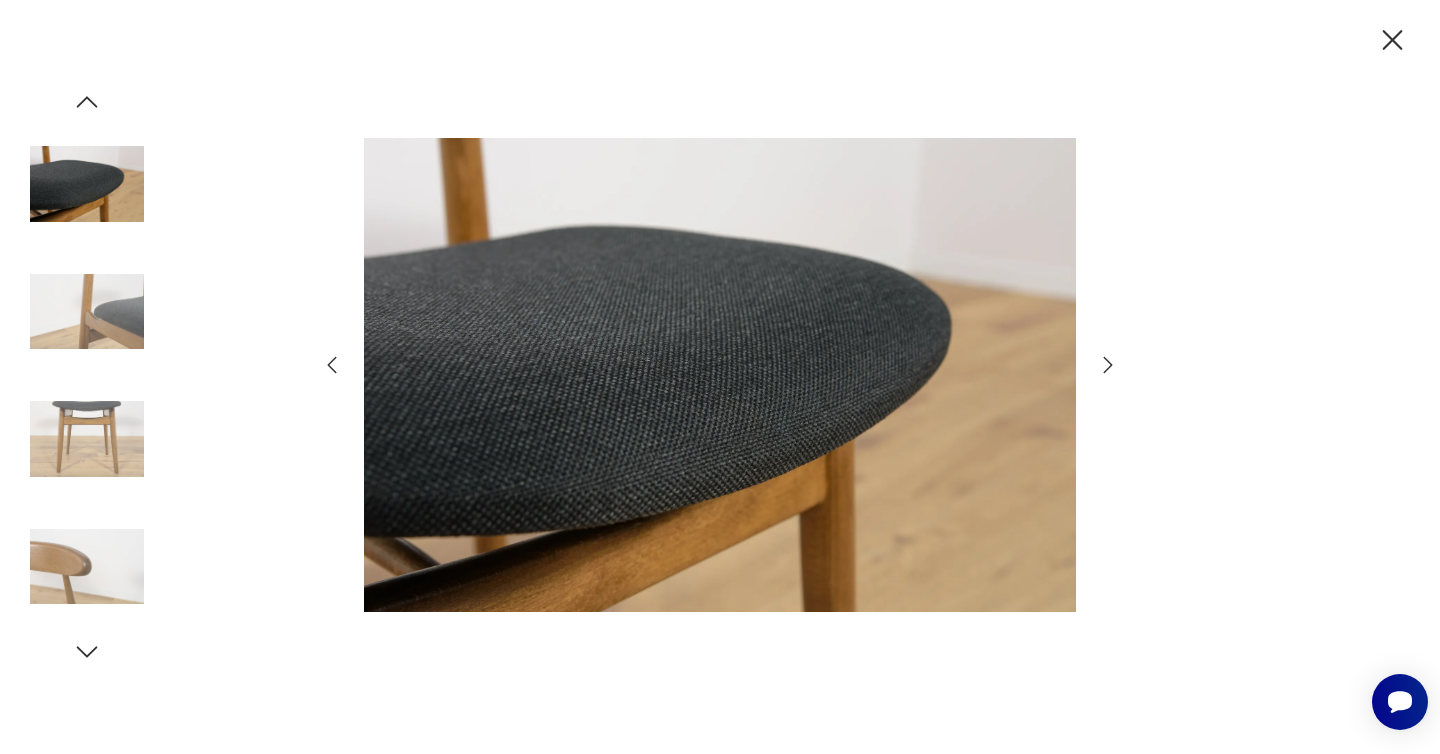 click 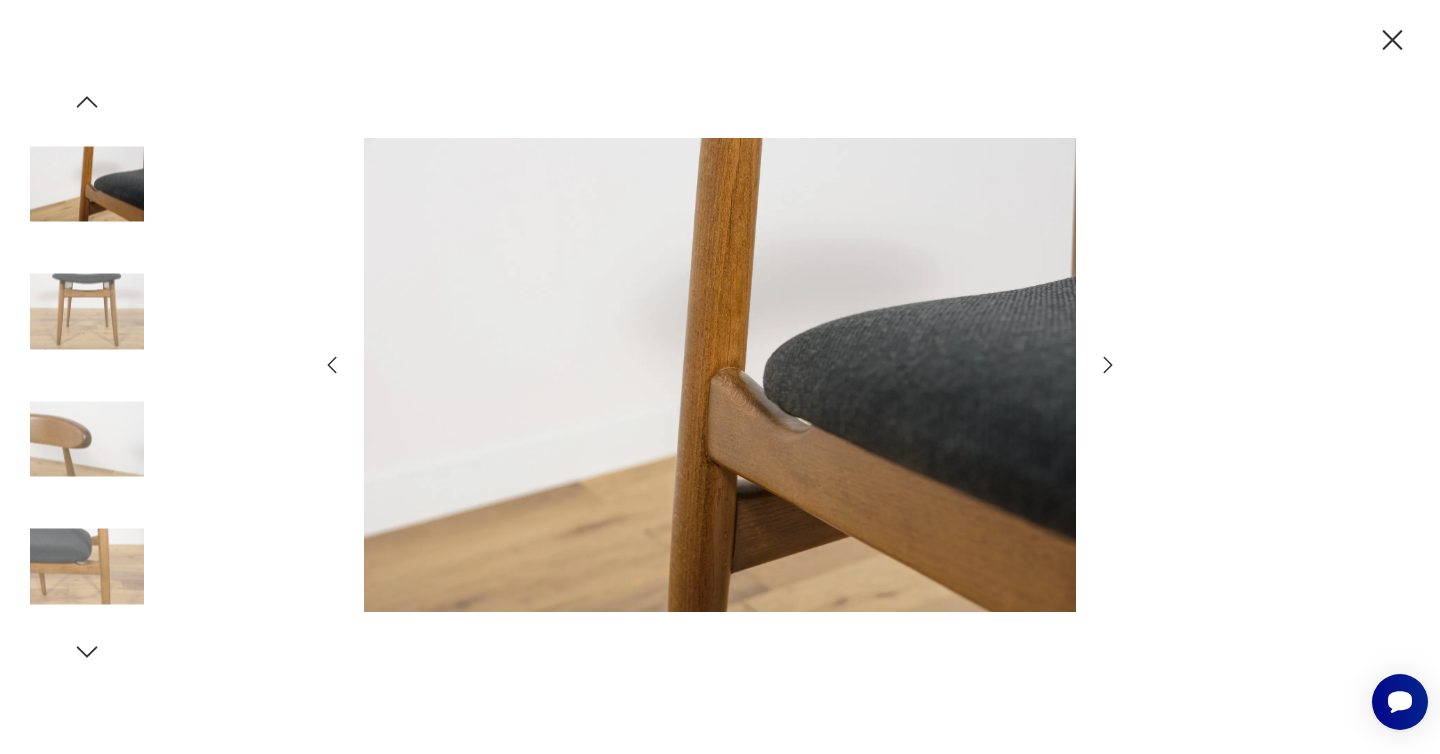 click 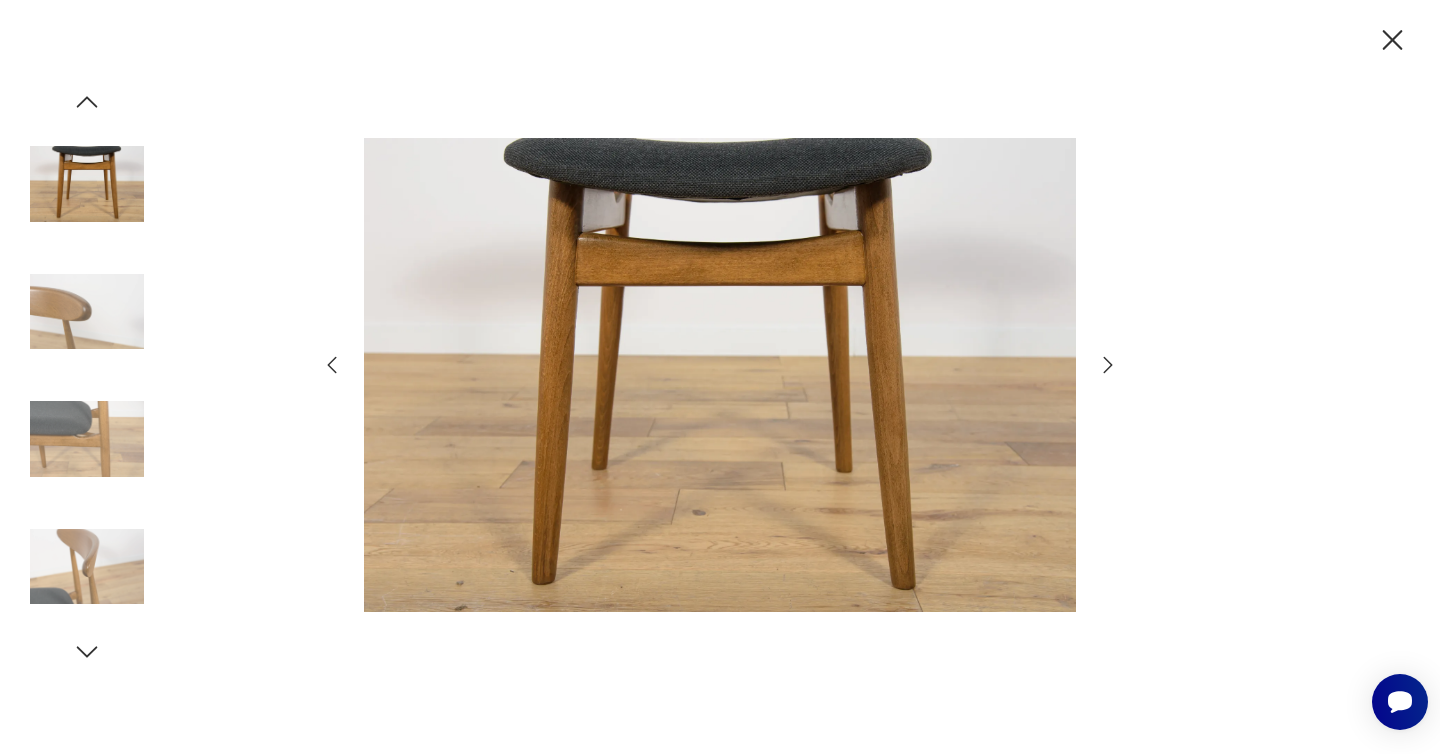 click 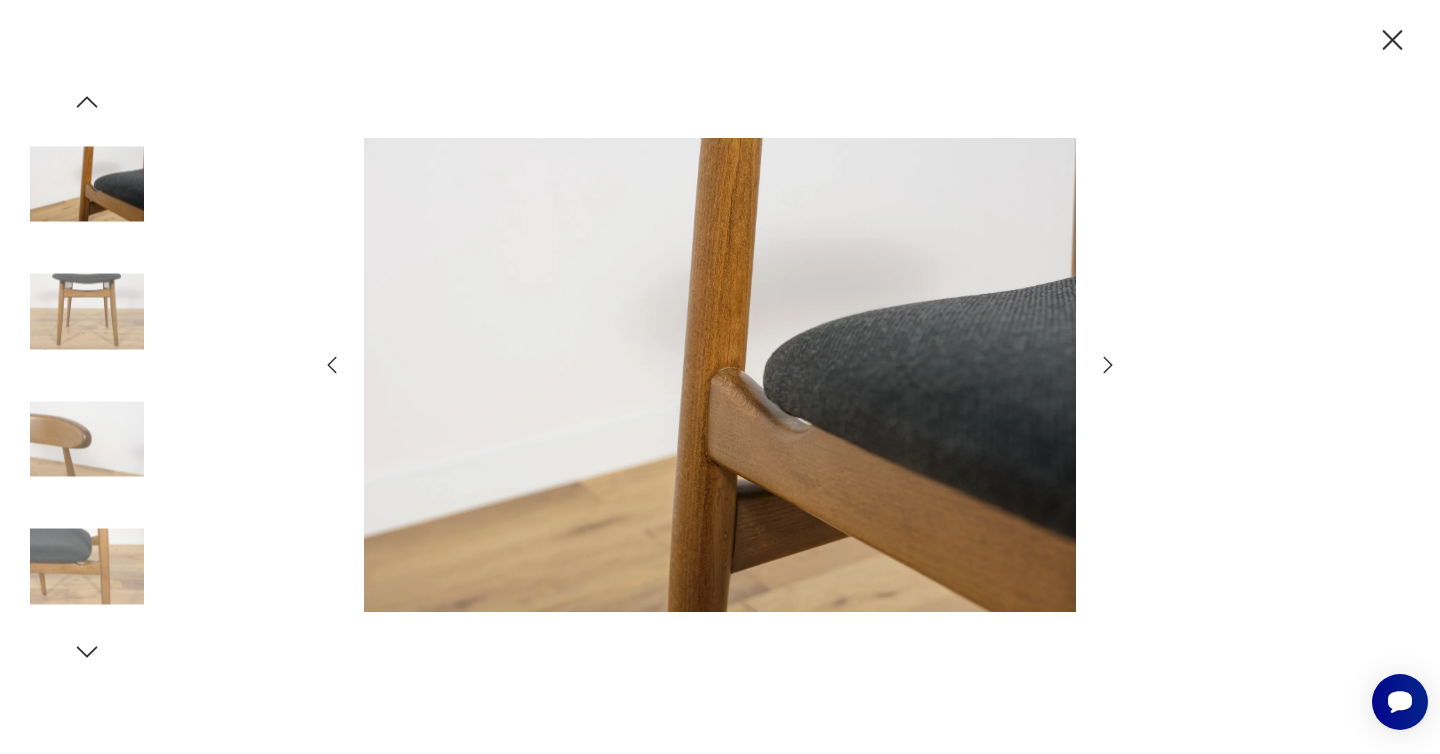 click 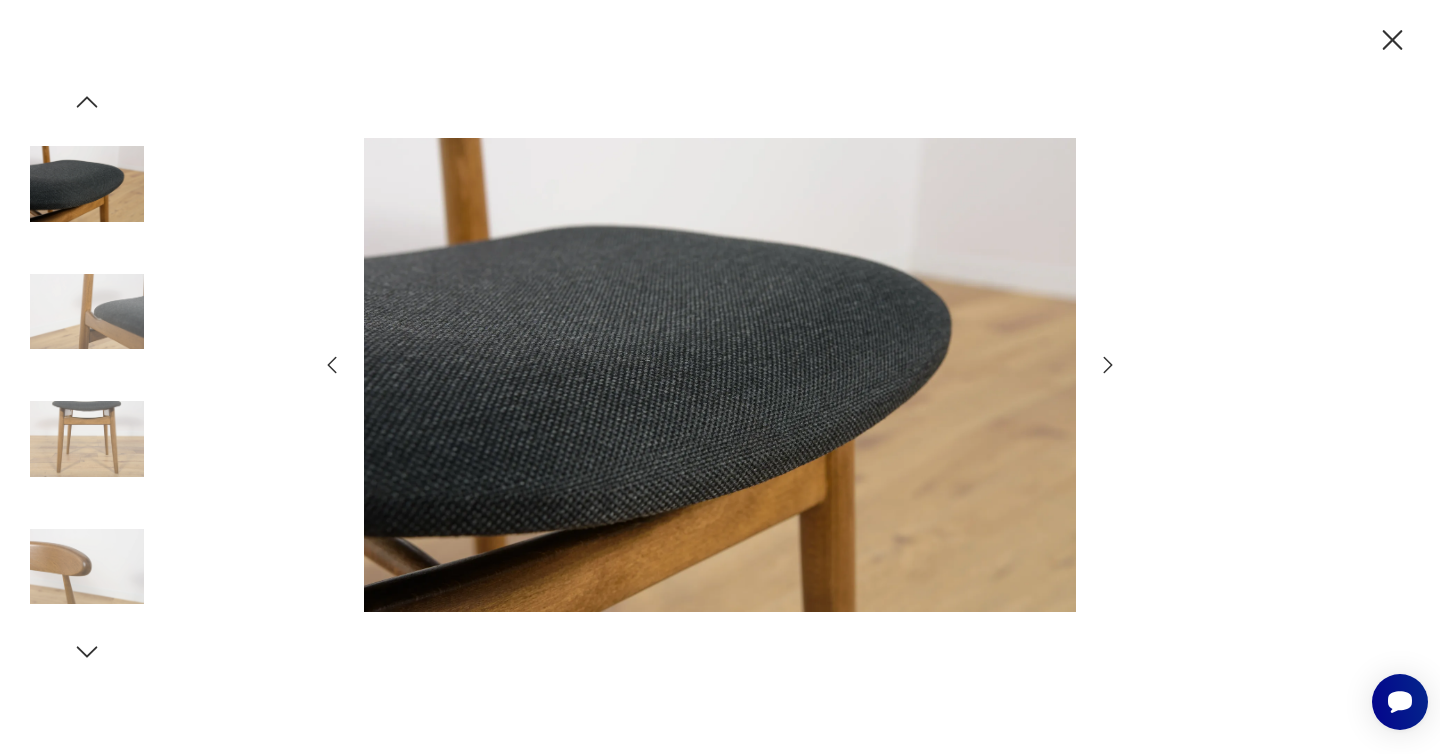 click 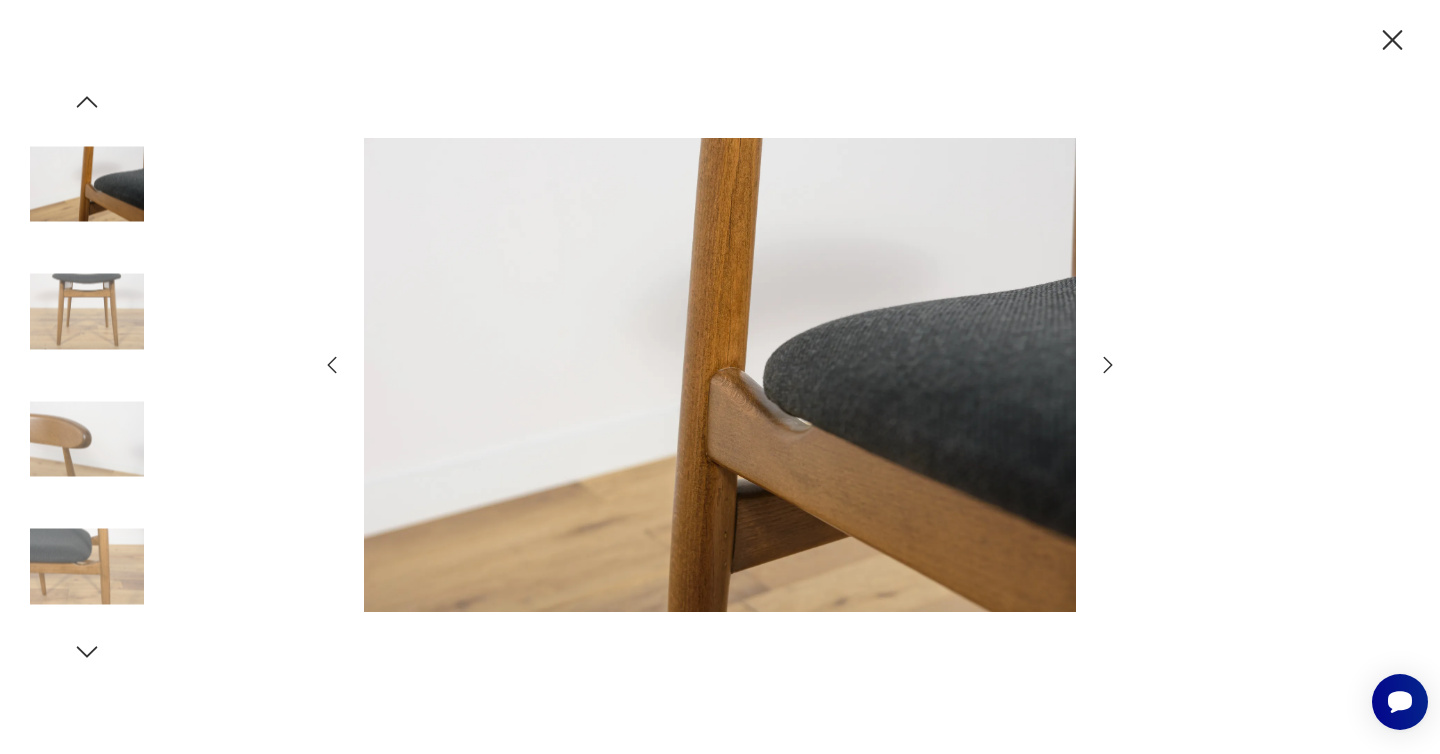 click 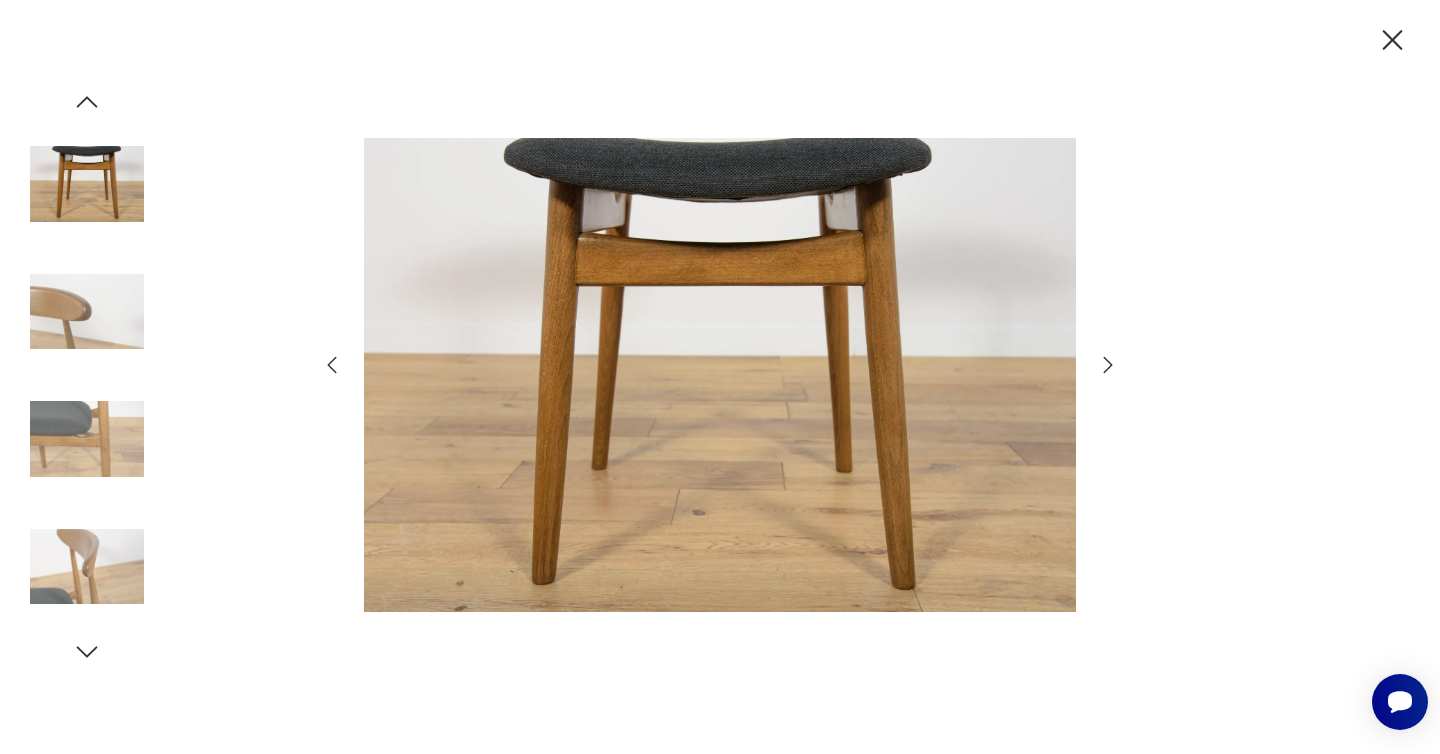 click 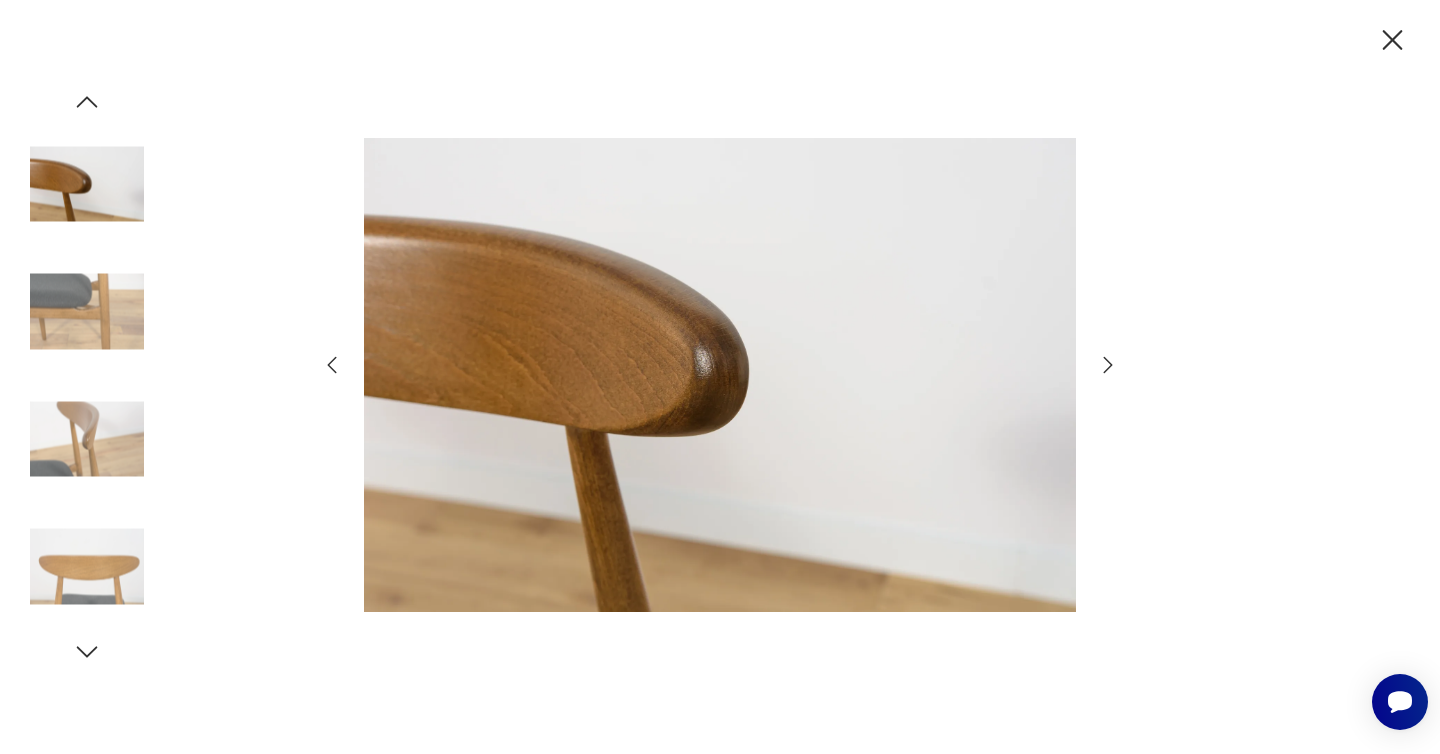 click 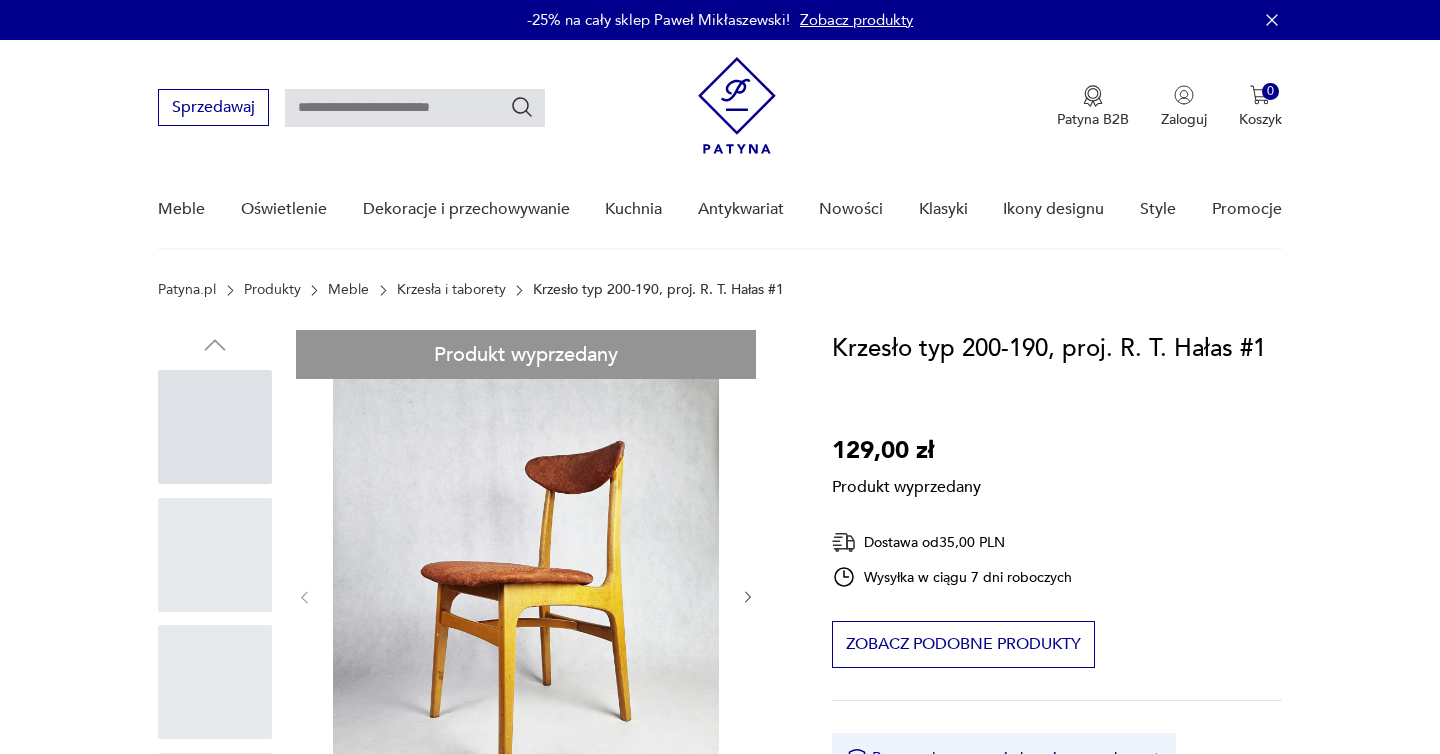 scroll, scrollTop: 0, scrollLeft: 0, axis: both 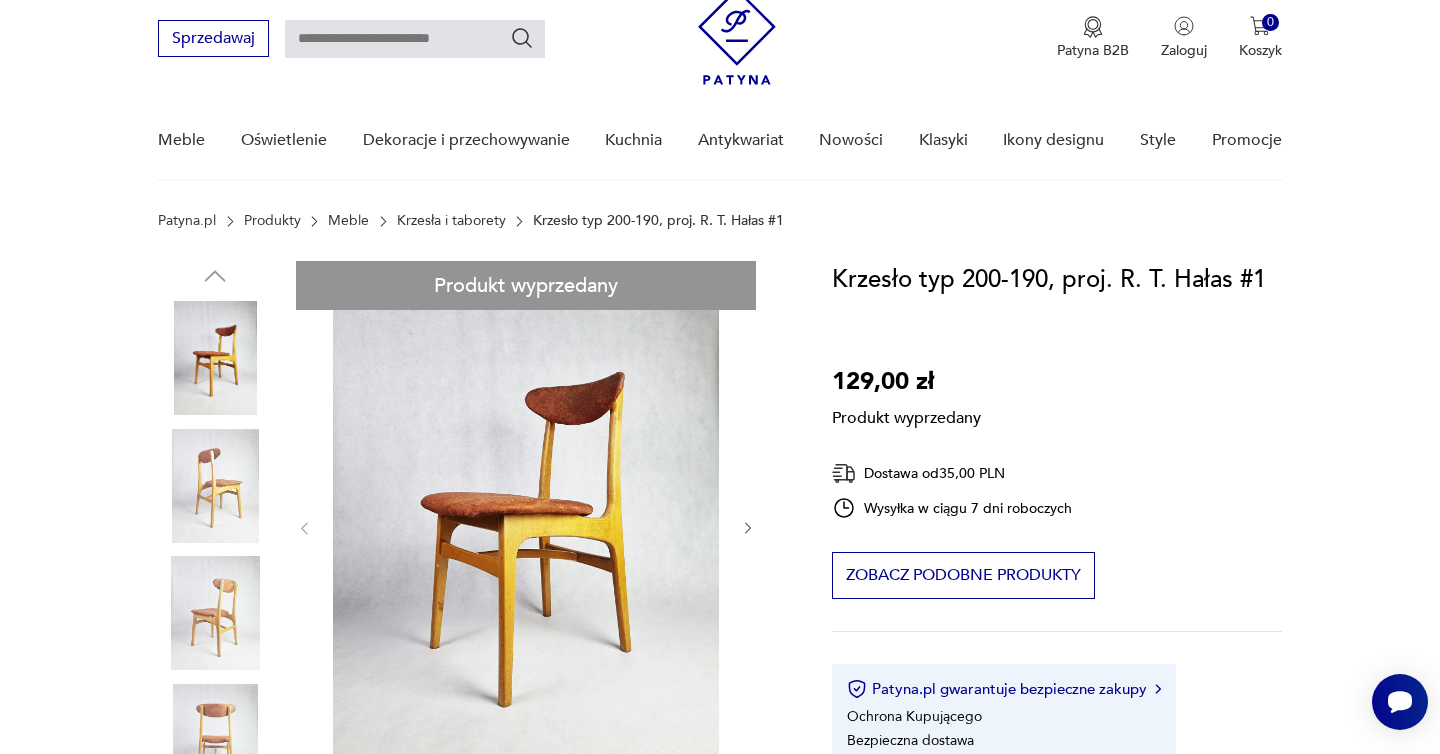 click on "Produkt wyprzedany Opis produktu Krzesło tapicerowane.
Typ 200-190
Projektant: [FIRST] [LAST]
Producent: Zjednoczenie Przemysłu Drzewnego
Goleniowska Fabryka Mebli
Lata 60/70 XX w
Zachowana etykieta producenta
Oryginalny stan zachowania.
Widoczne ślady użytkowania.
Przetarcia i zarysowania
Ubytki lakieru
Tapicerka wtórna, do wymiany razem z wypełnieniem.
Drewno zdrowe, konstrukcja stabilna.
Wymiary :
Wys. max – 75 cm,
Szer. max – 41 cm,
Gł. max – 45 cm, Rozwiń więcej Szczegóły produktu Stan:   do renowacji Miasto sprzedawcy :   [CITY] Typ :   do salonu Datowanie :   1960 - 1970 Kraj pochodzenia :   Polska Tworzywo :   drewno Projektant :   prof. [FIRST] [LAST] Producent :   Goleniowska Fabryka Mebli Miasto Sprzedawcy :   [CITY] Tagi:   vintage ,  lata 60. ,  lata 70. ,  Prezent dla kolekcjonera ,  Polskie Klasyki ,  [LAST] ,  Idzie jesień ,  meble ,  krzesło ,  siedzisko ,  [FIRST] [LAST] ,  polskie wzornictwo ,  mcm Rozwiń więcej O sprzedawcy" at bounding box center [471, 903] 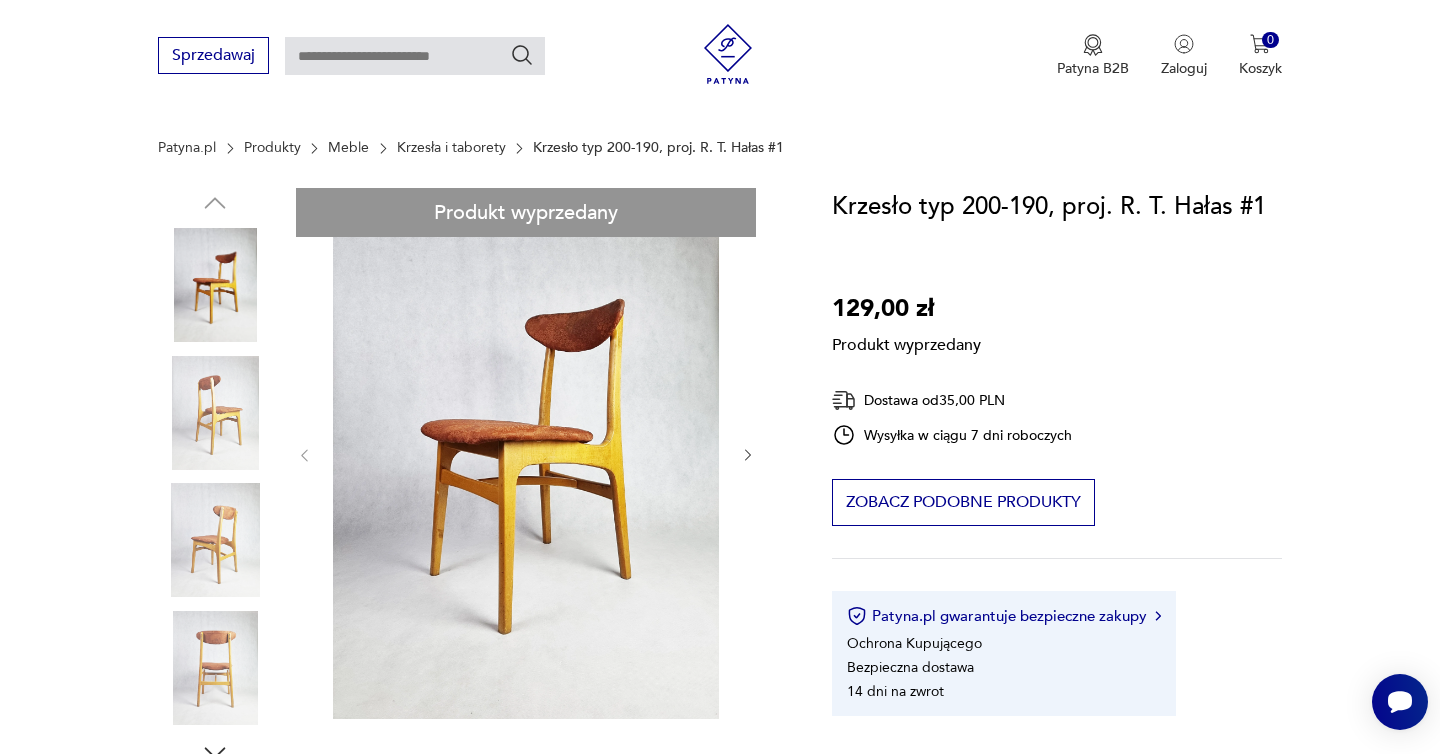 scroll, scrollTop: 82, scrollLeft: 0, axis: vertical 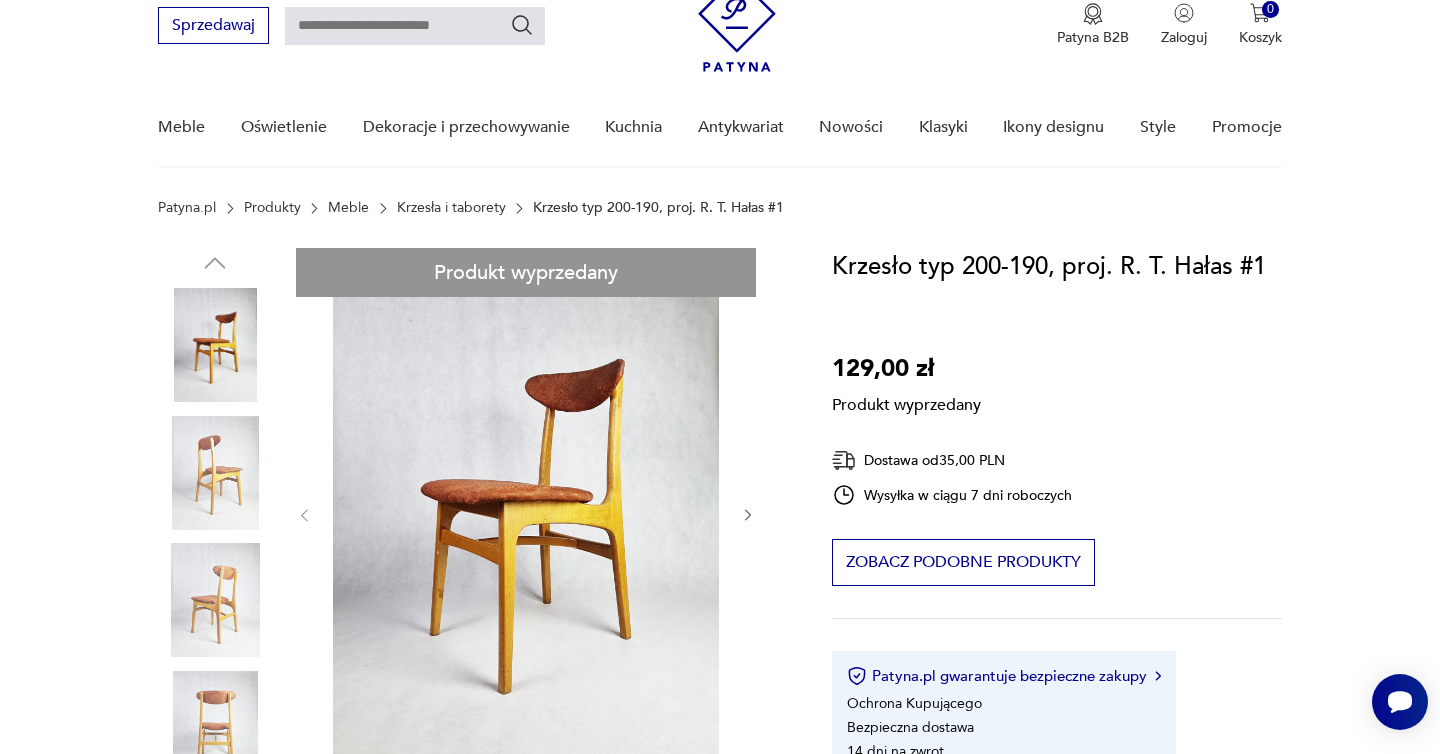 click at bounding box center (415, 26) 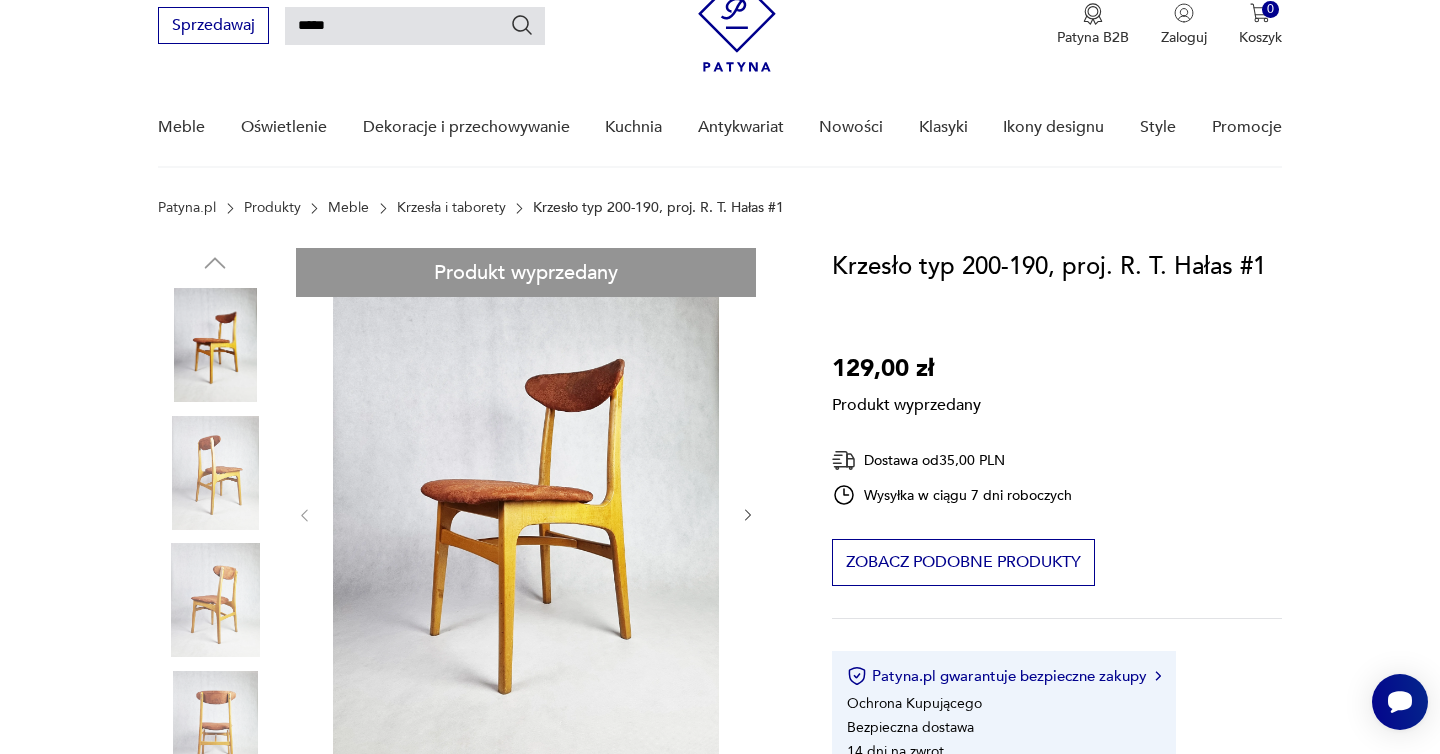 type on "*****" 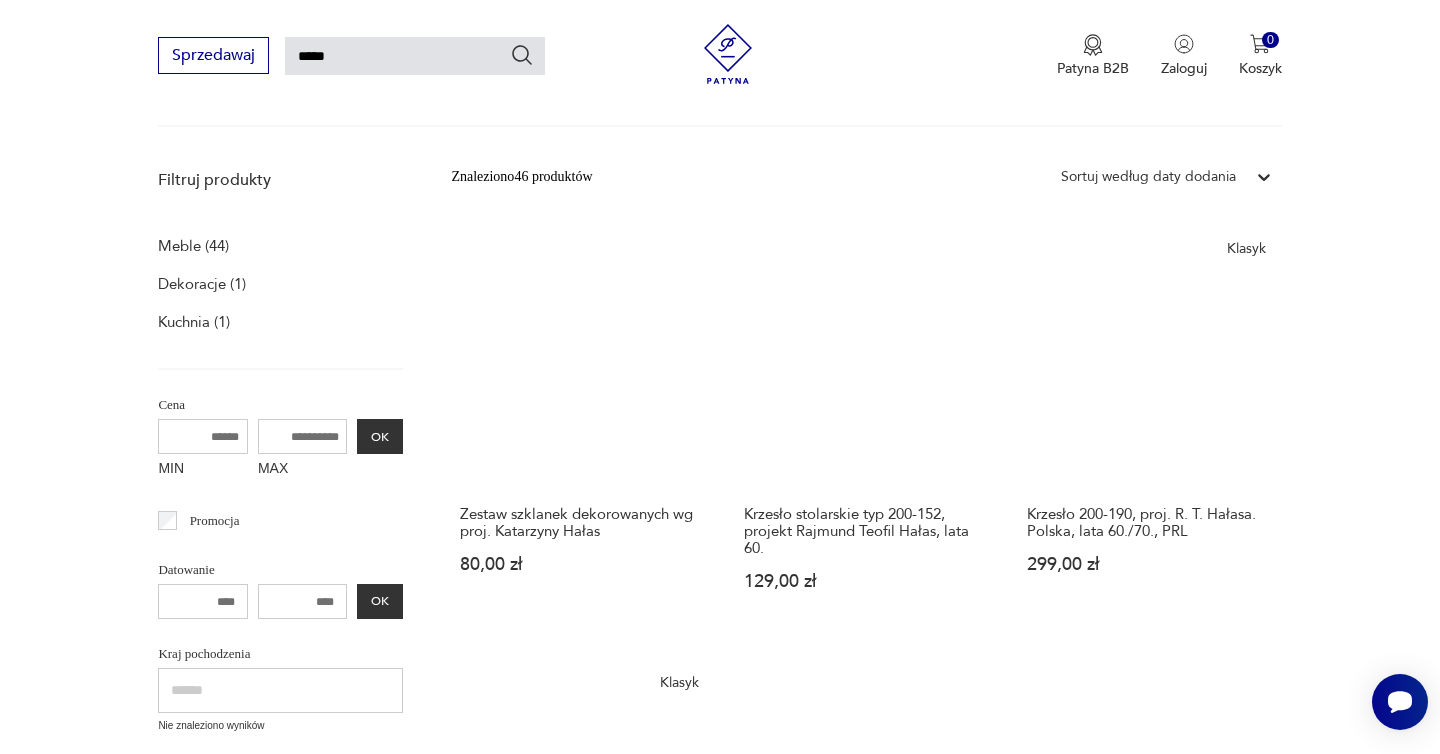 scroll, scrollTop: 226, scrollLeft: 0, axis: vertical 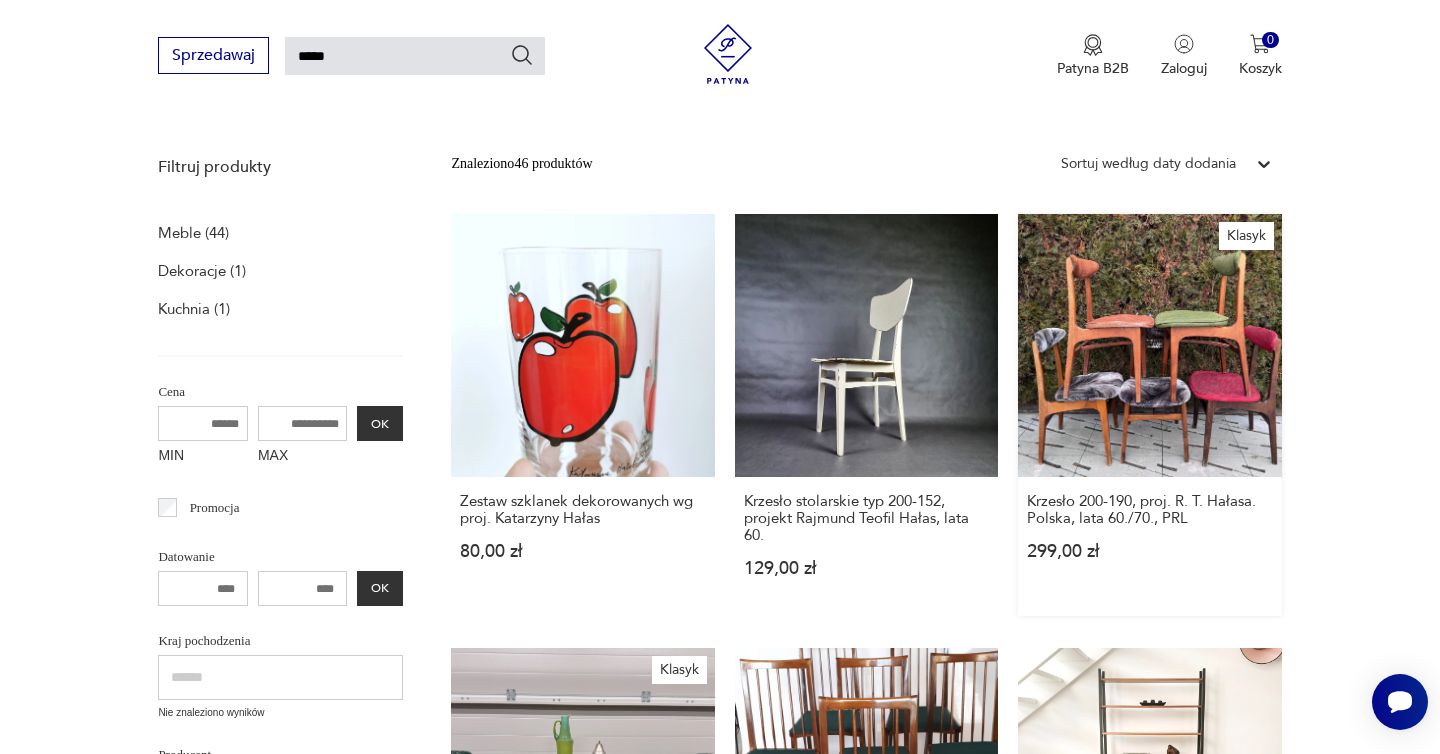 click on "Klasyk Krzesło 200-190, proj. R. T. [LAST]. Polska, lata 60./70., PRL 299,00 zł" at bounding box center (1149, 415) 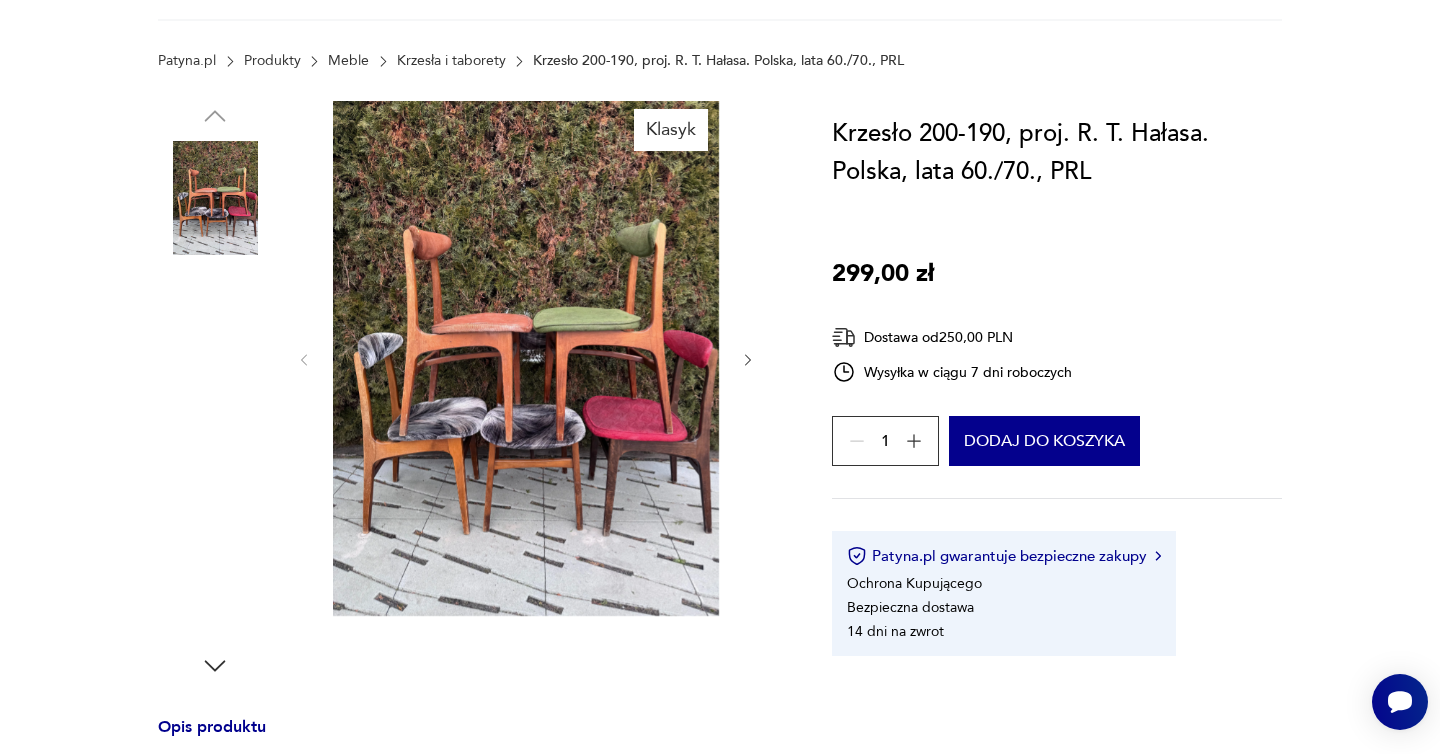 scroll, scrollTop: 0, scrollLeft: 0, axis: both 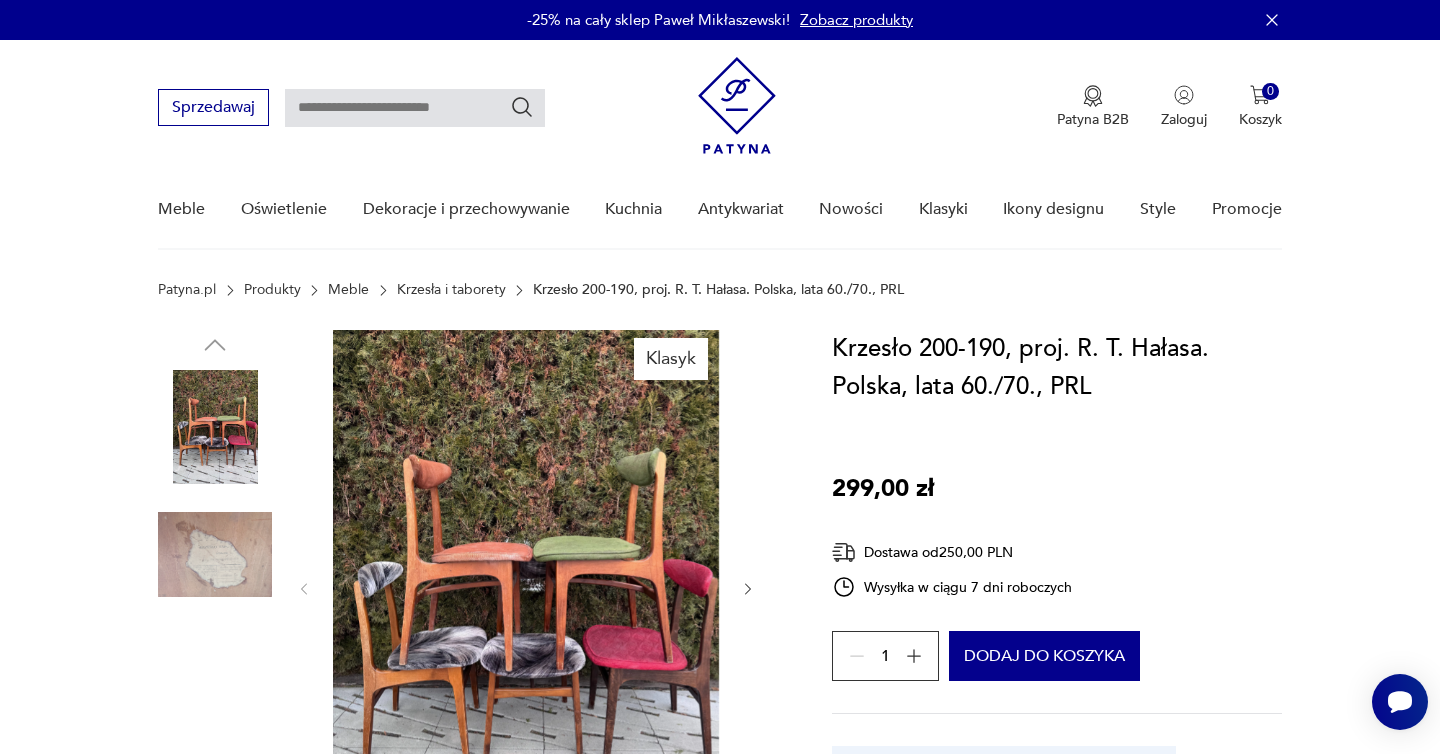 click at bounding box center [526, 587] 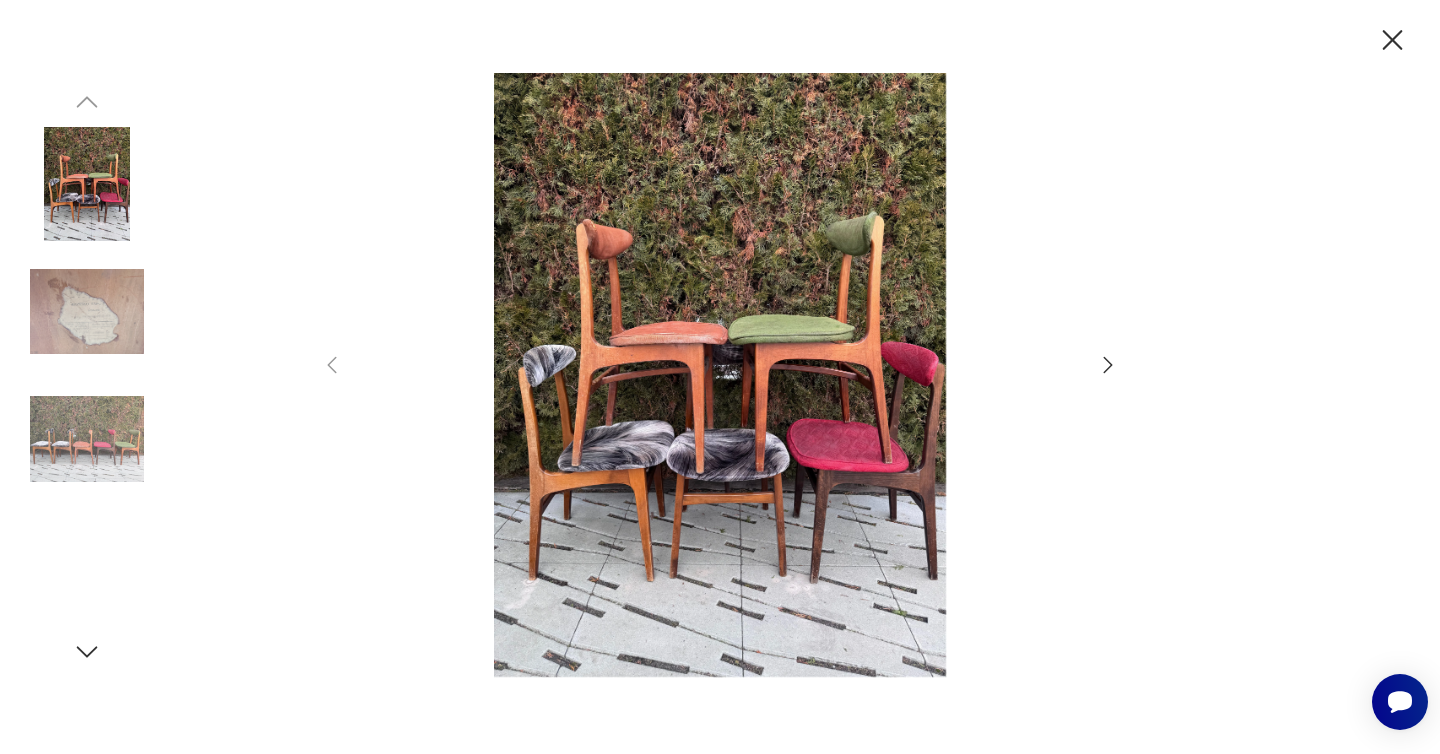 click at bounding box center (87, 439) 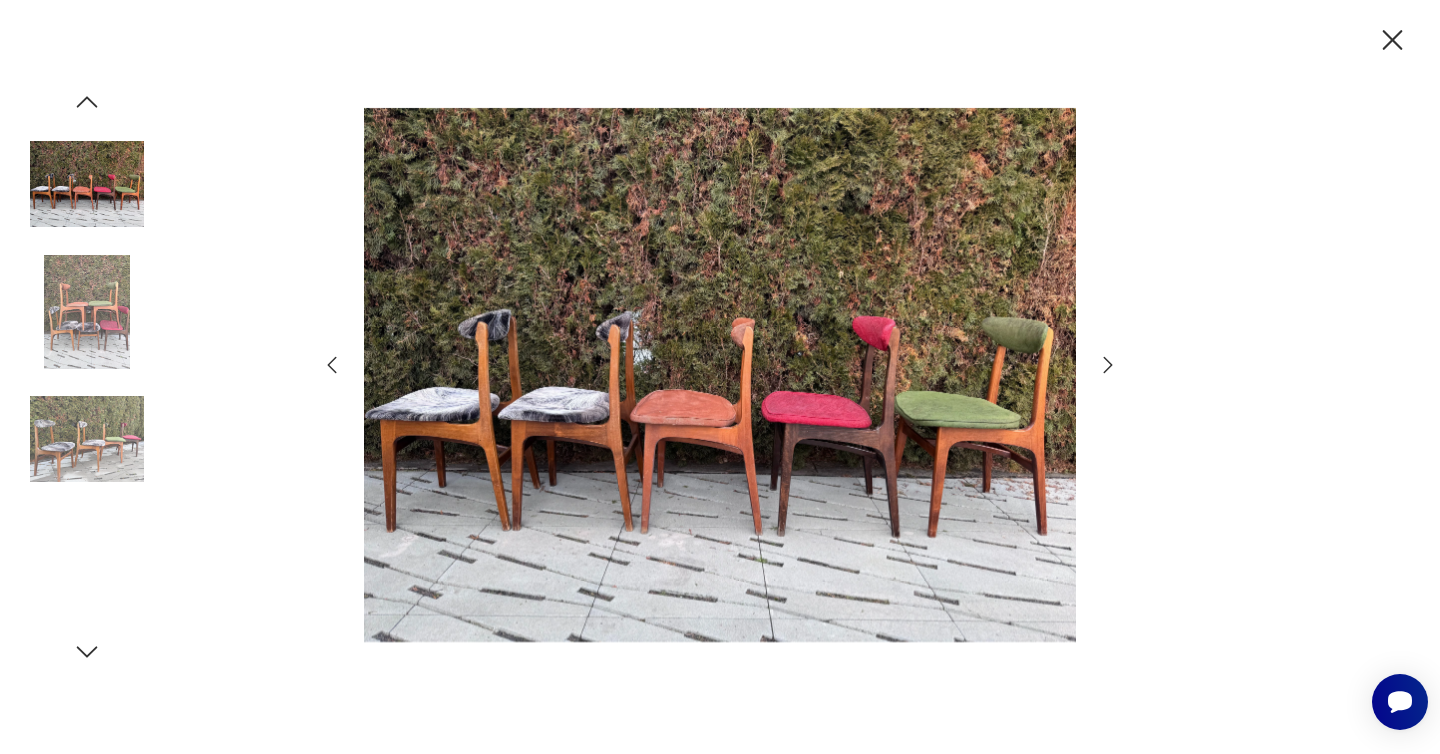 click at bounding box center (87, 439) 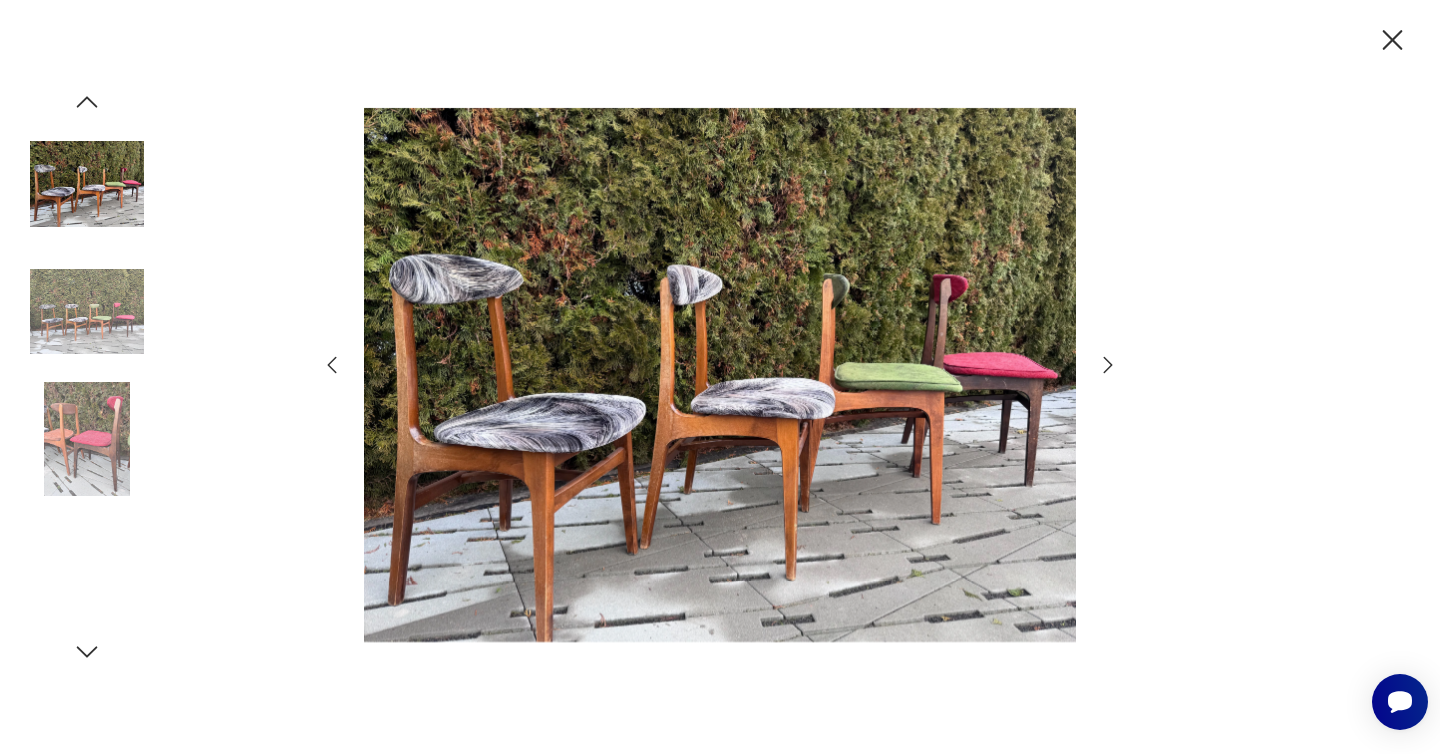 click at bounding box center [87, 567] 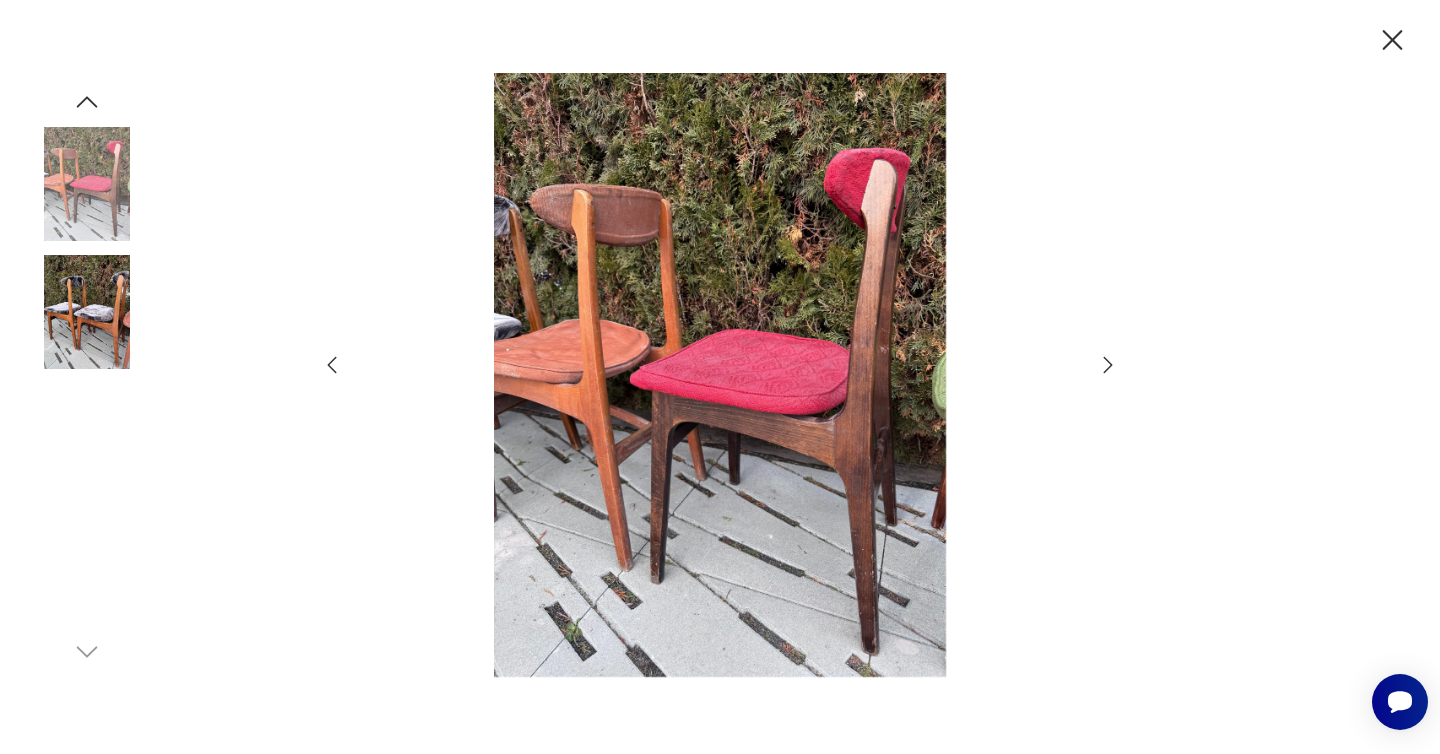 click at bounding box center (87, 567) 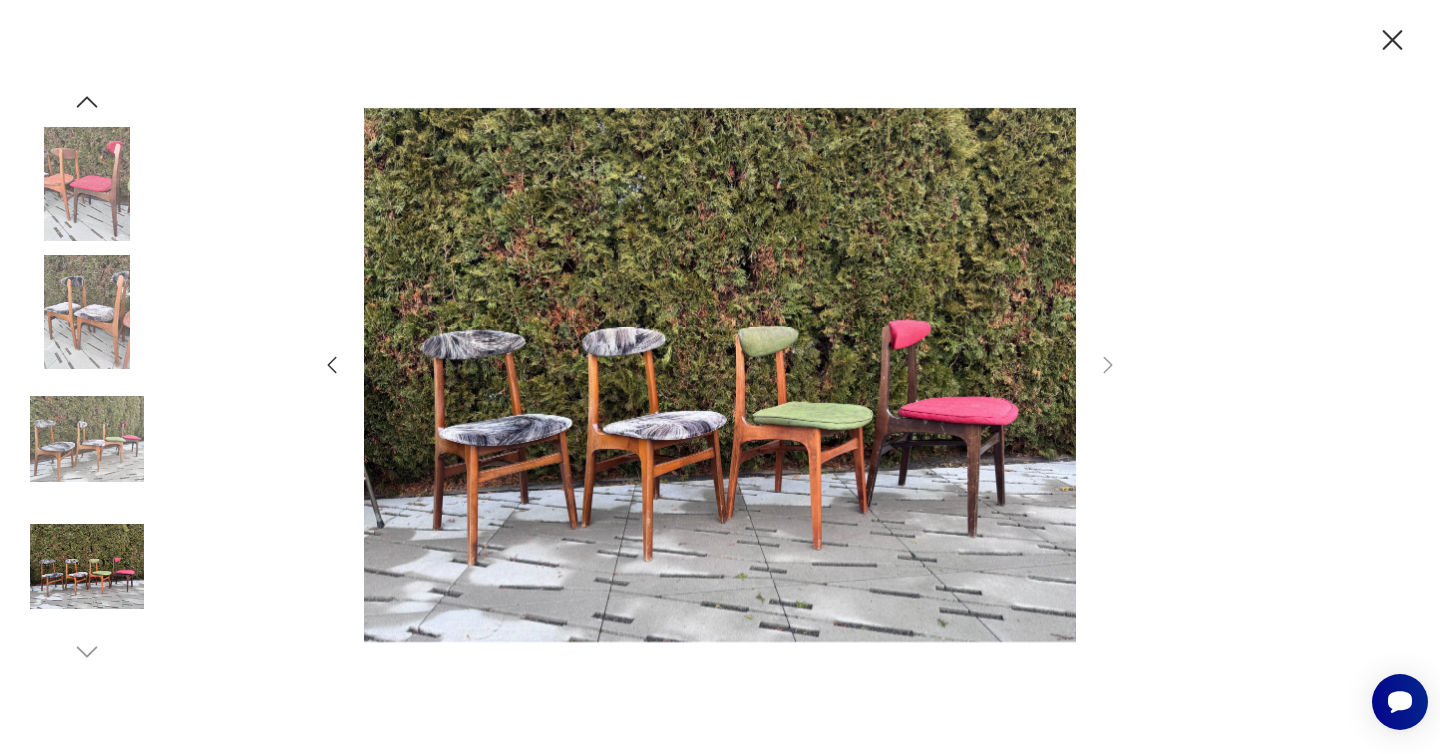 click at bounding box center (87, 439) 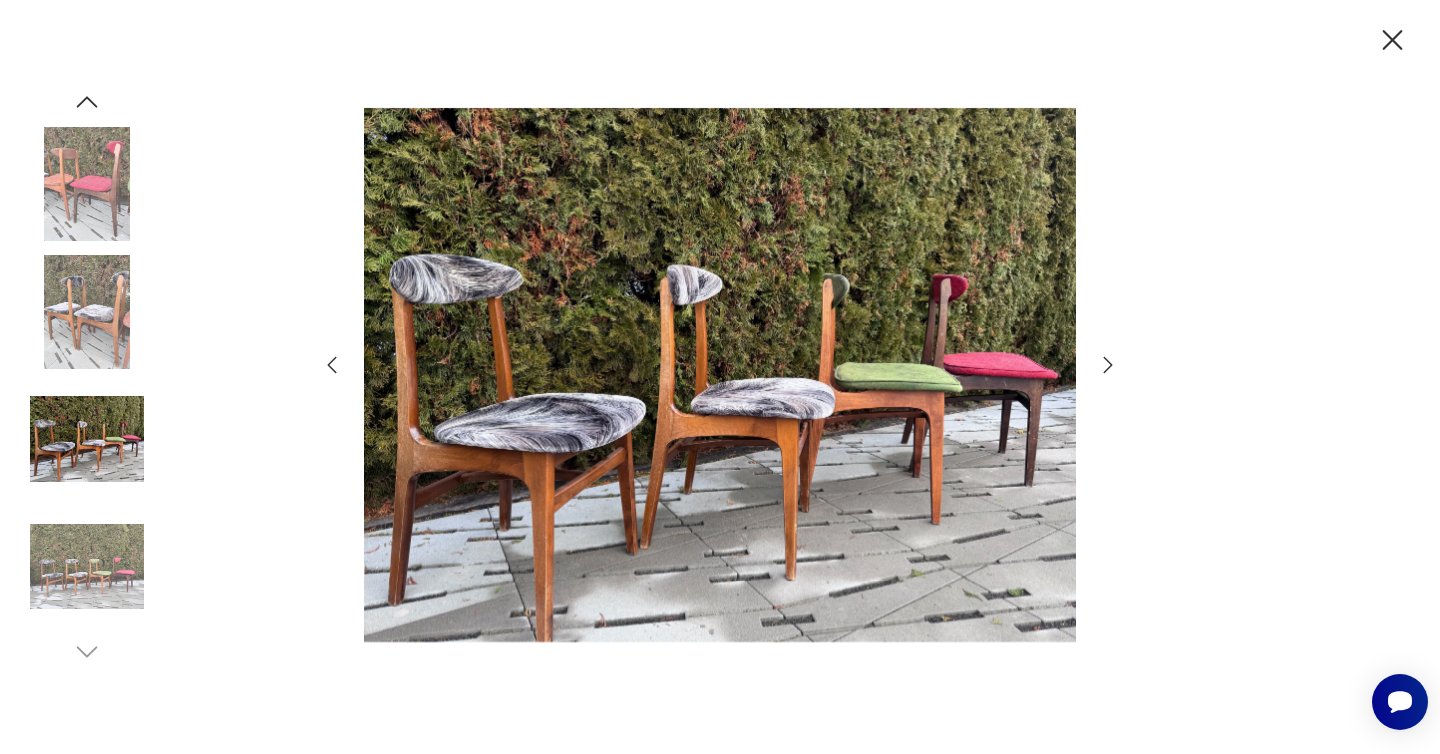 click at bounding box center [87, 312] 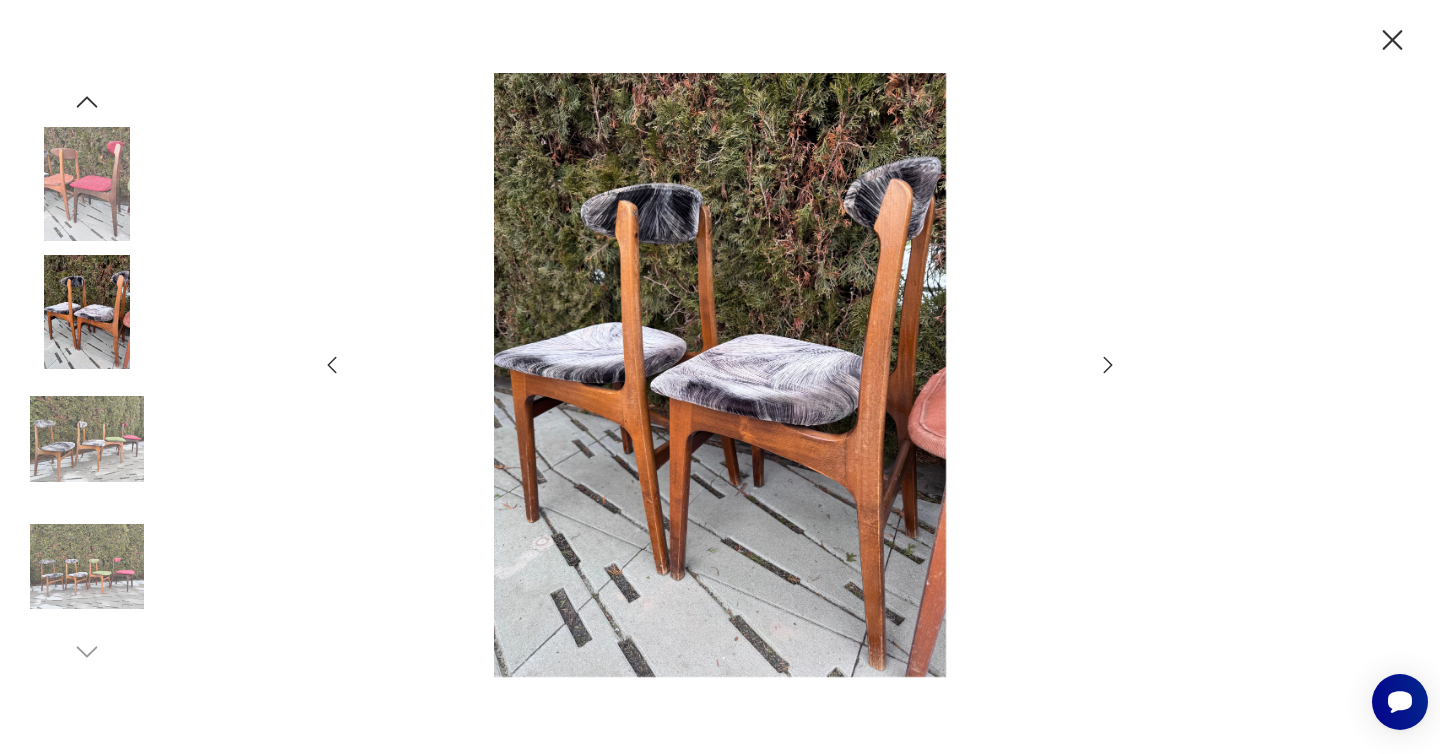 click 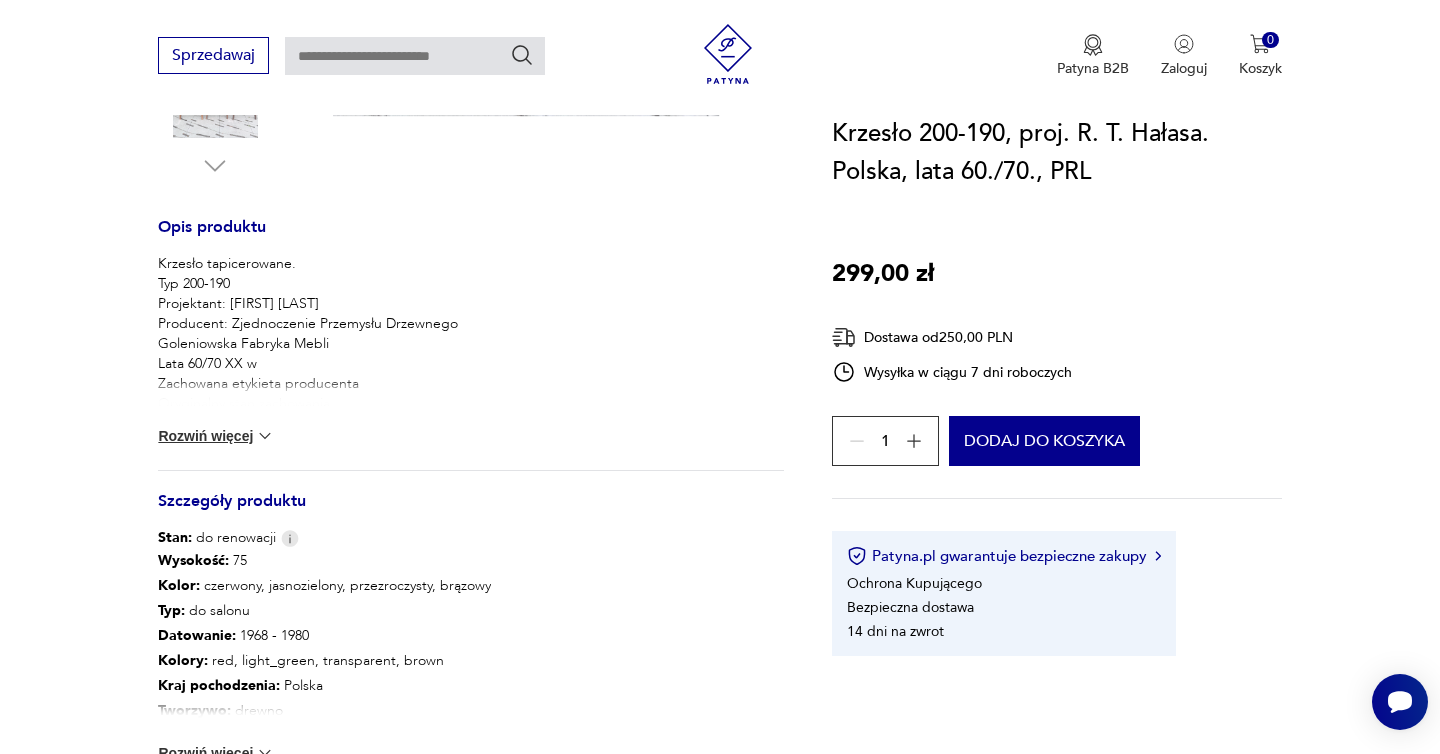 scroll, scrollTop: 731, scrollLeft: 0, axis: vertical 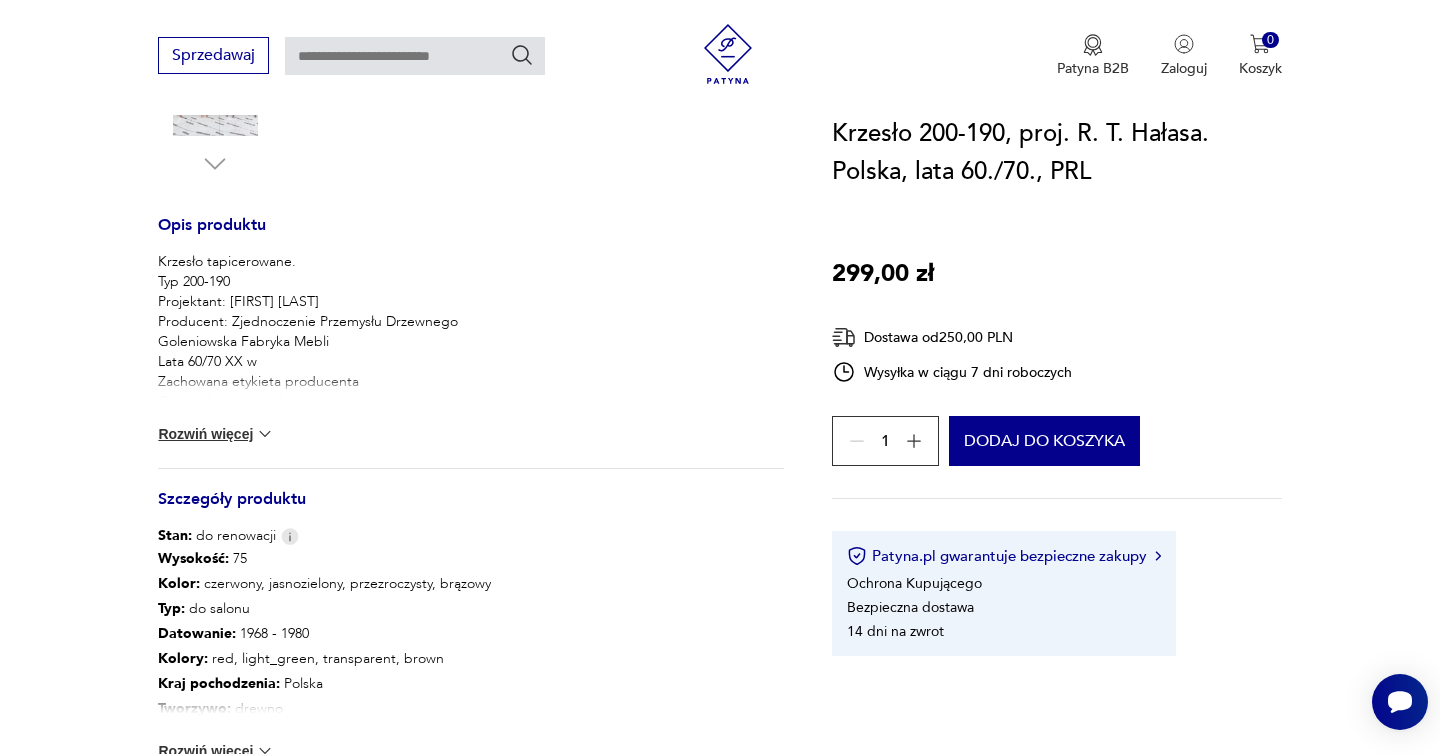click on "Rozwiń więcej" at bounding box center (216, 434) 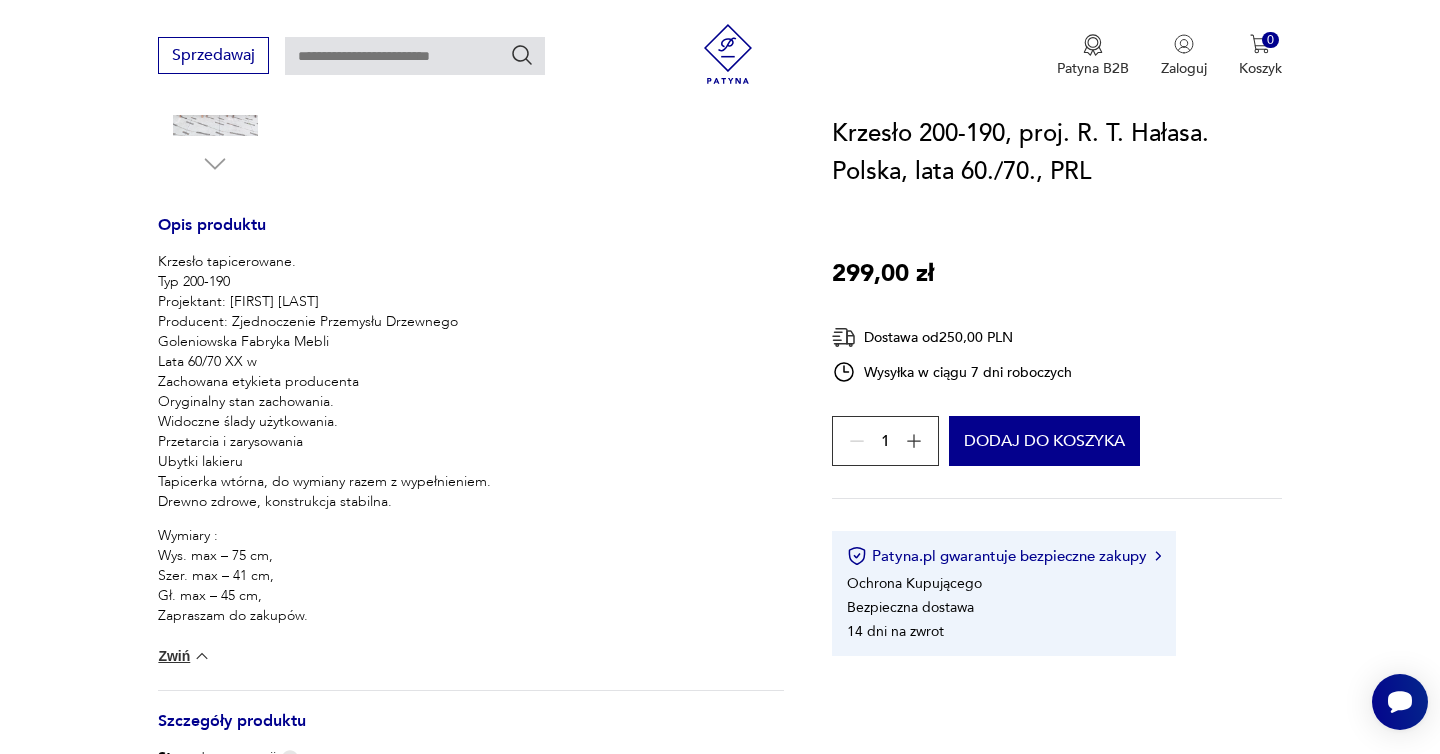 click on "Klasyk Opis produktu Krzesło tapicerowane.
Typ 200-190
Projektant: [FIRST] [LAST]
Producent: Zjednoczenie Przemysłu Drzewnego
Goleniowska Fabryka Mebli
Lata 60/70 XX w
Zachowana etykieta producenta
Oryginalny stan zachowania.
Widoczne ślady użytkowania.
Przetarcia i zarysowania
Ubytki lakieru
Tapicerka wtórna, do wymiany razem z wypełnieniem.
Drewno zdrowe, konstrukcja stabilna.
Wymiary :
Wys. max – 75 cm,
Szer. max – 41 cm,
Gł. max – 45 cm,
Zapraszam do zakupów. Zwiń Szczegóły produktu Stan:   do renowacji Wysokość :   75 Kolor:   czerwony, jasnozielony, przezroczysty, brązowy Typ :   do salonu Datowanie :   1968 - 1980 Kolory :   red, light_green, transparent, brown Kraj pochodzenia :   Polska Tworzywo :   drewno Projektant :   [FIRST] [LAST] Producent :   Goleniowskie Fabryki Mebli Wysokość :   75 Szerokość :   41 Liczba sztuk :   5 Głębokość :   45 Rodzaj nóżek :   proste Liczba sztuk:   5 Tagi:   mid-century modern ,  PRL ,  lata 60. ,  lata 70. O sprzedawcy" at bounding box center (720, 376) 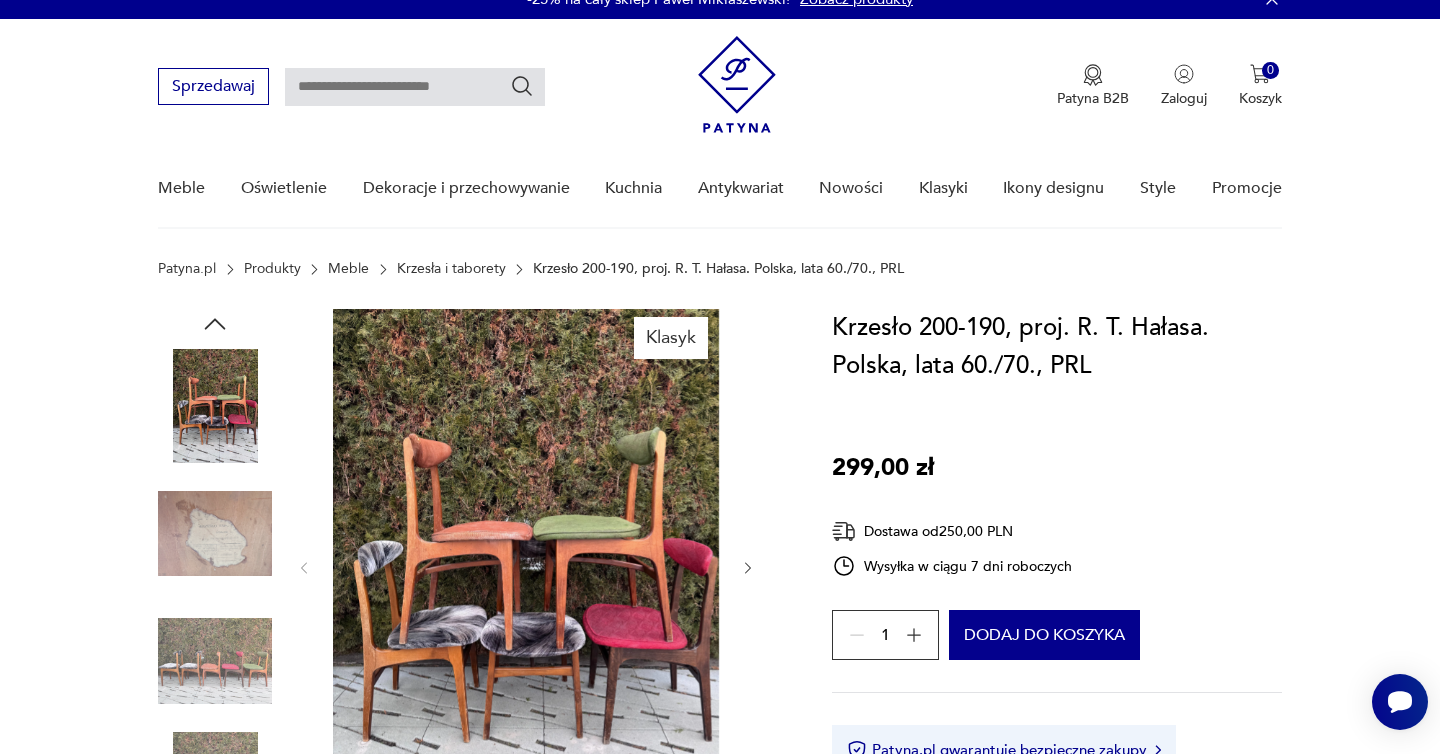 scroll, scrollTop: 0, scrollLeft: 0, axis: both 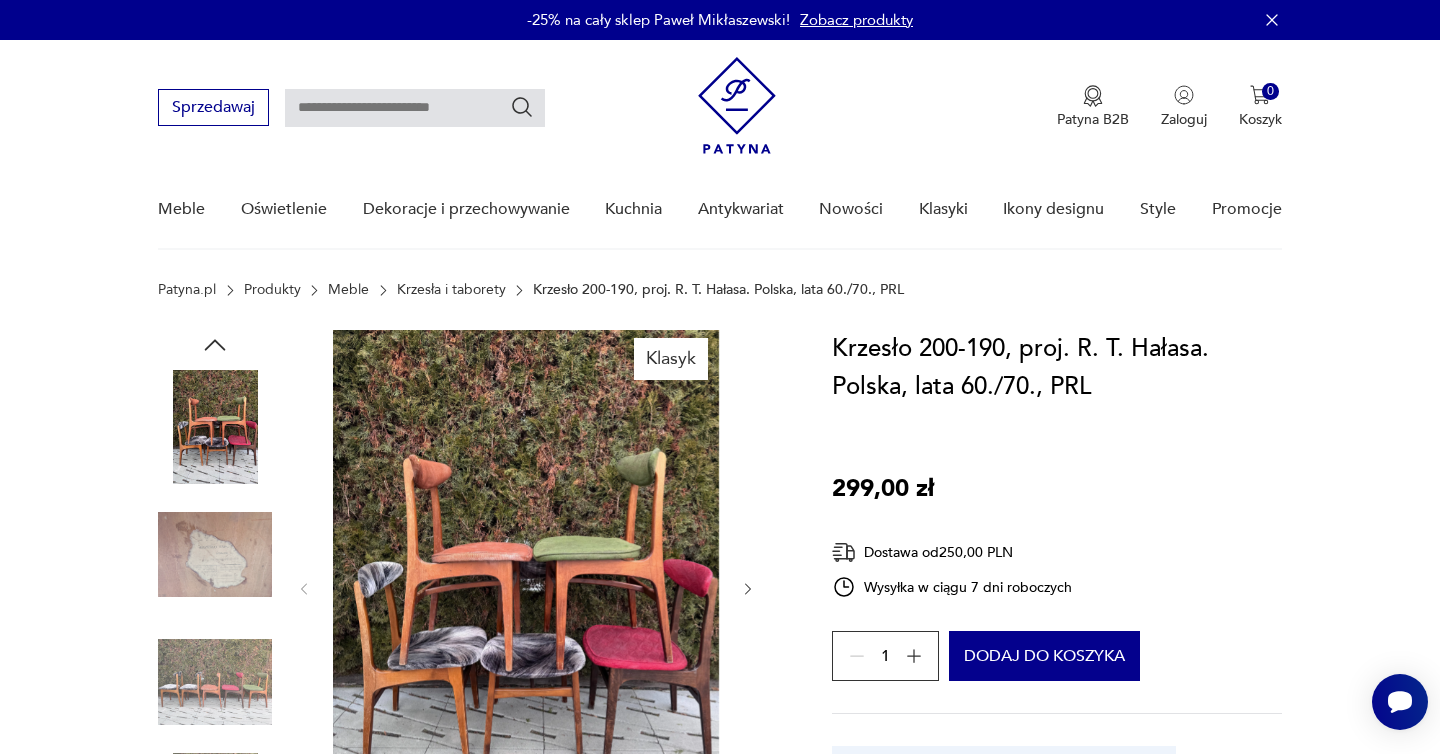 click on "Krzesła i taborety" at bounding box center (451, 290) 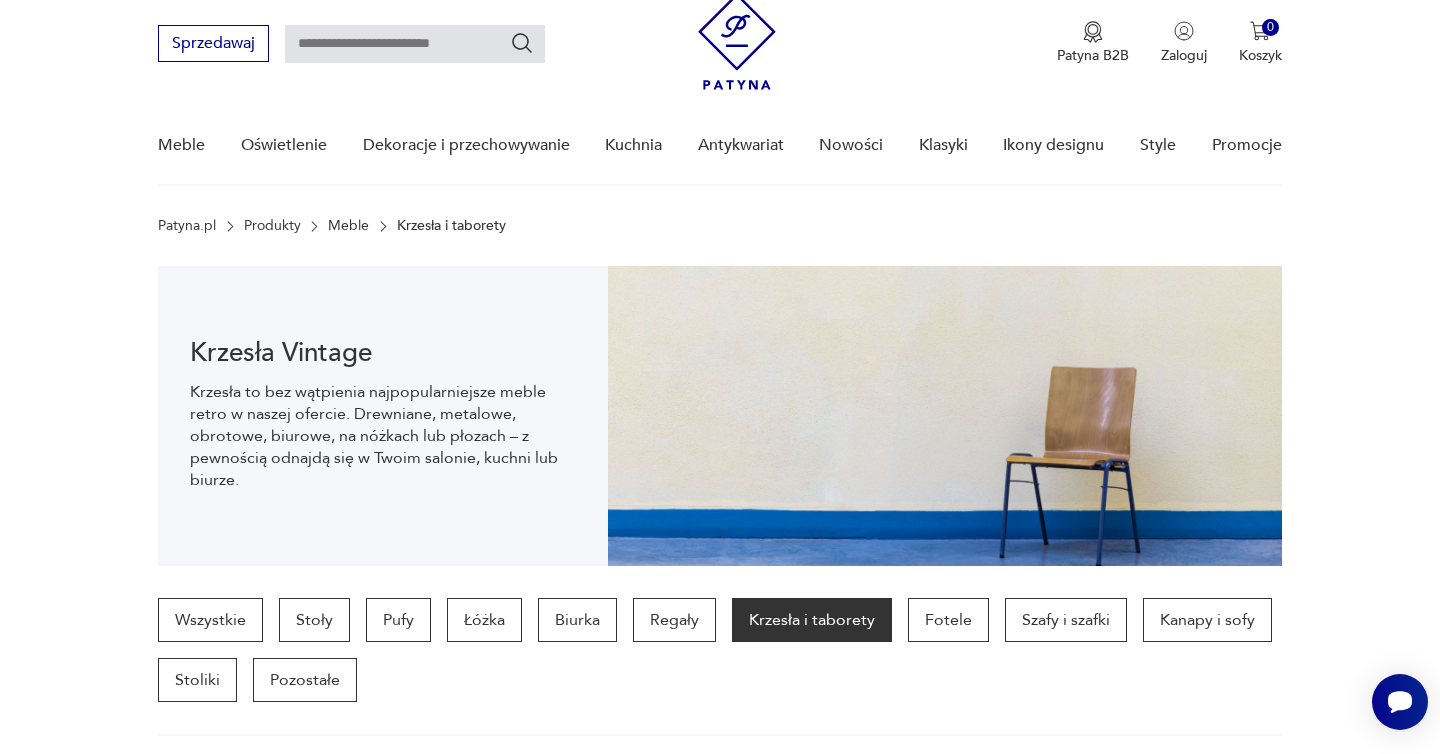 scroll, scrollTop: 139, scrollLeft: 0, axis: vertical 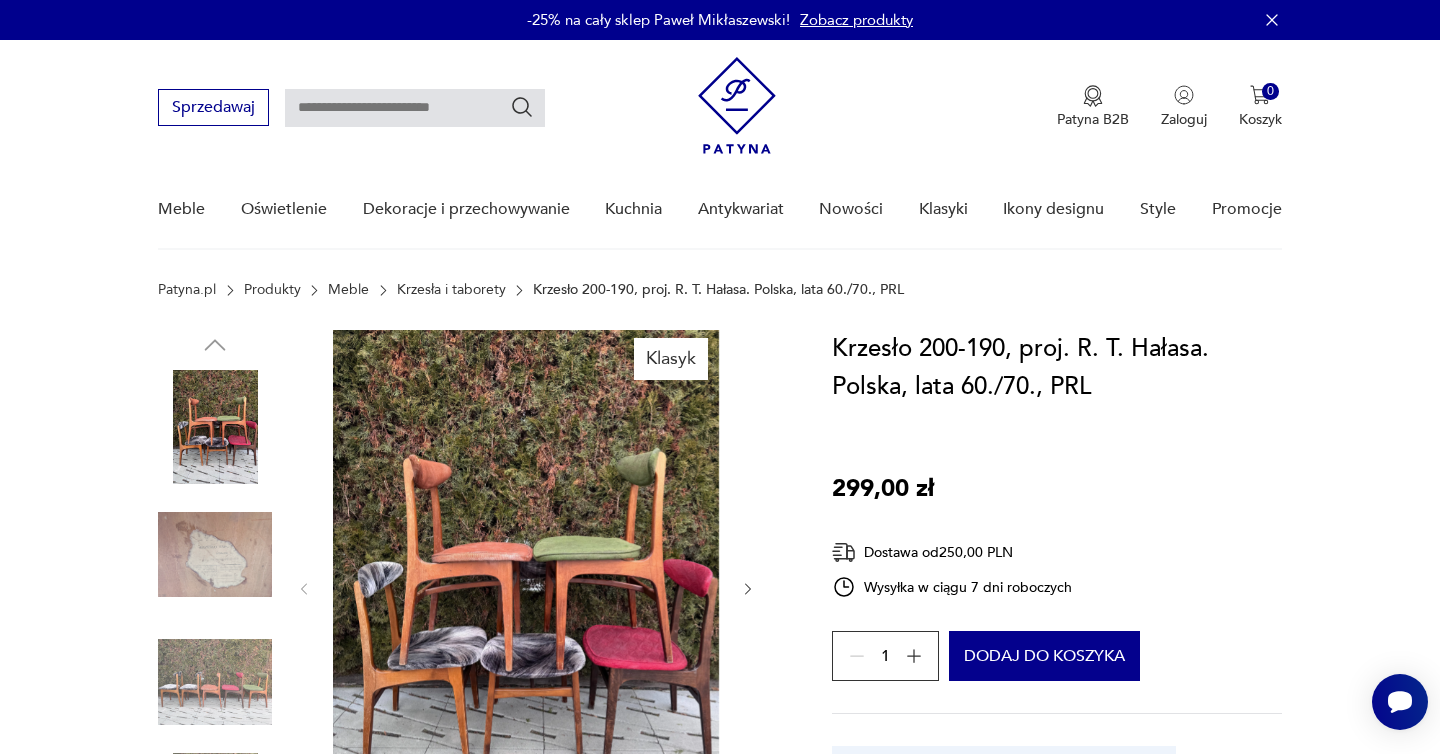 type on "*****" 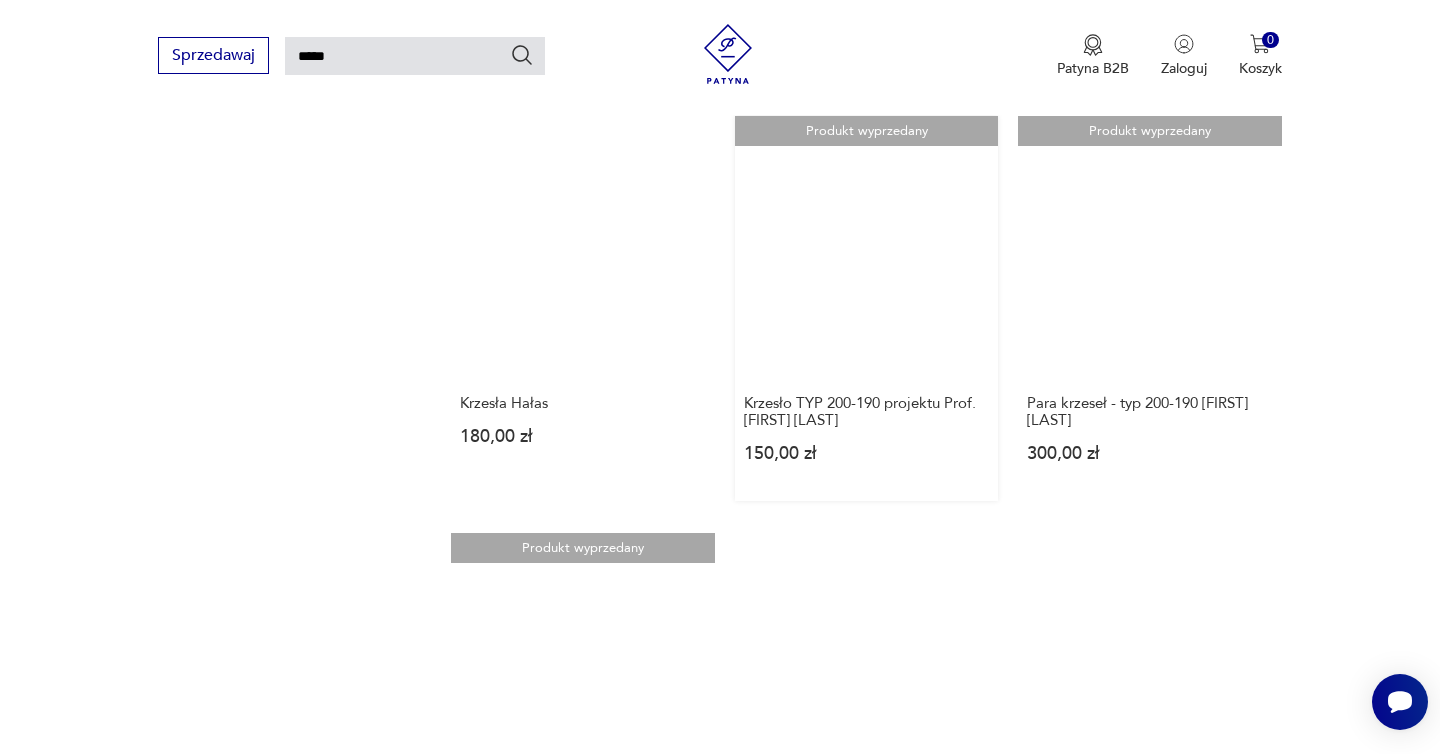 scroll, scrollTop: 2030, scrollLeft: 0, axis: vertical 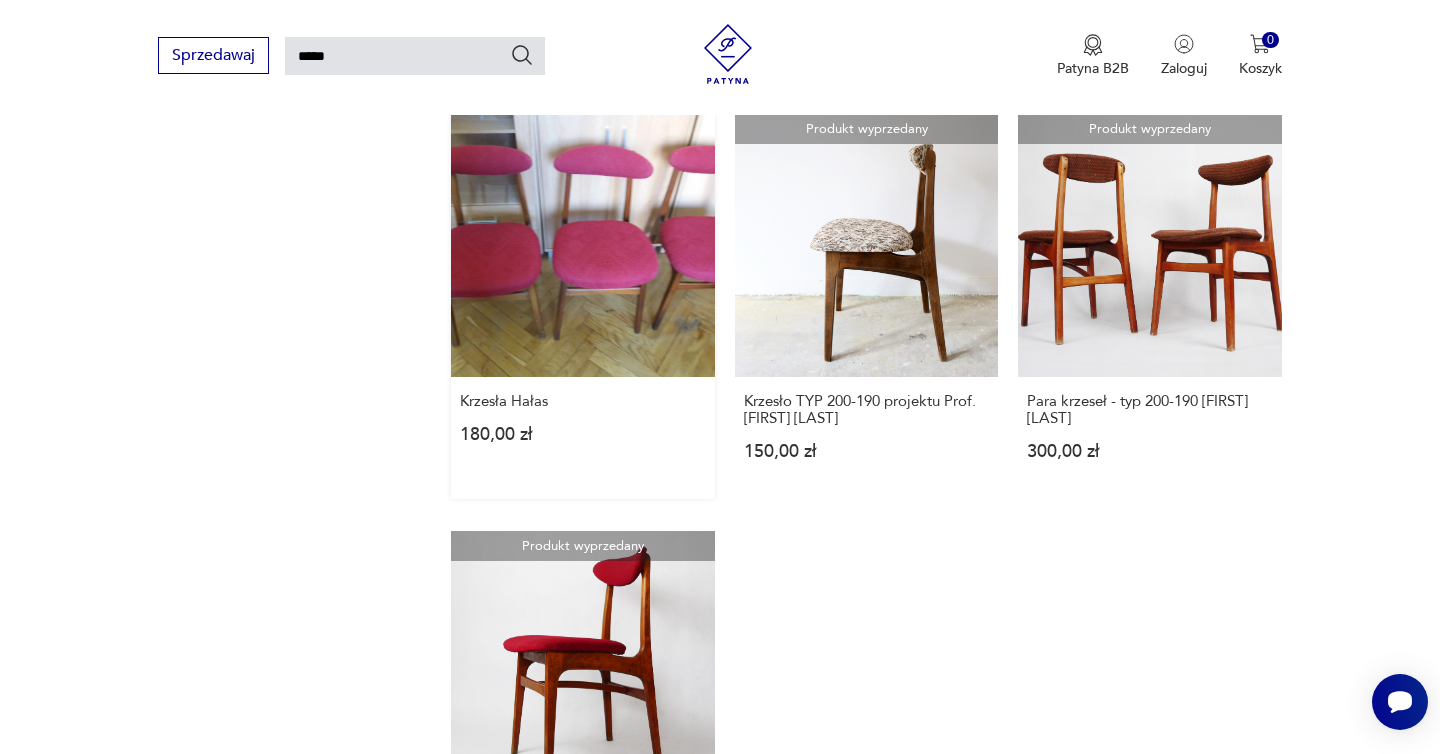 click on "Krzesła Hałas 180,00 zł" at bounding box center [582, 306] 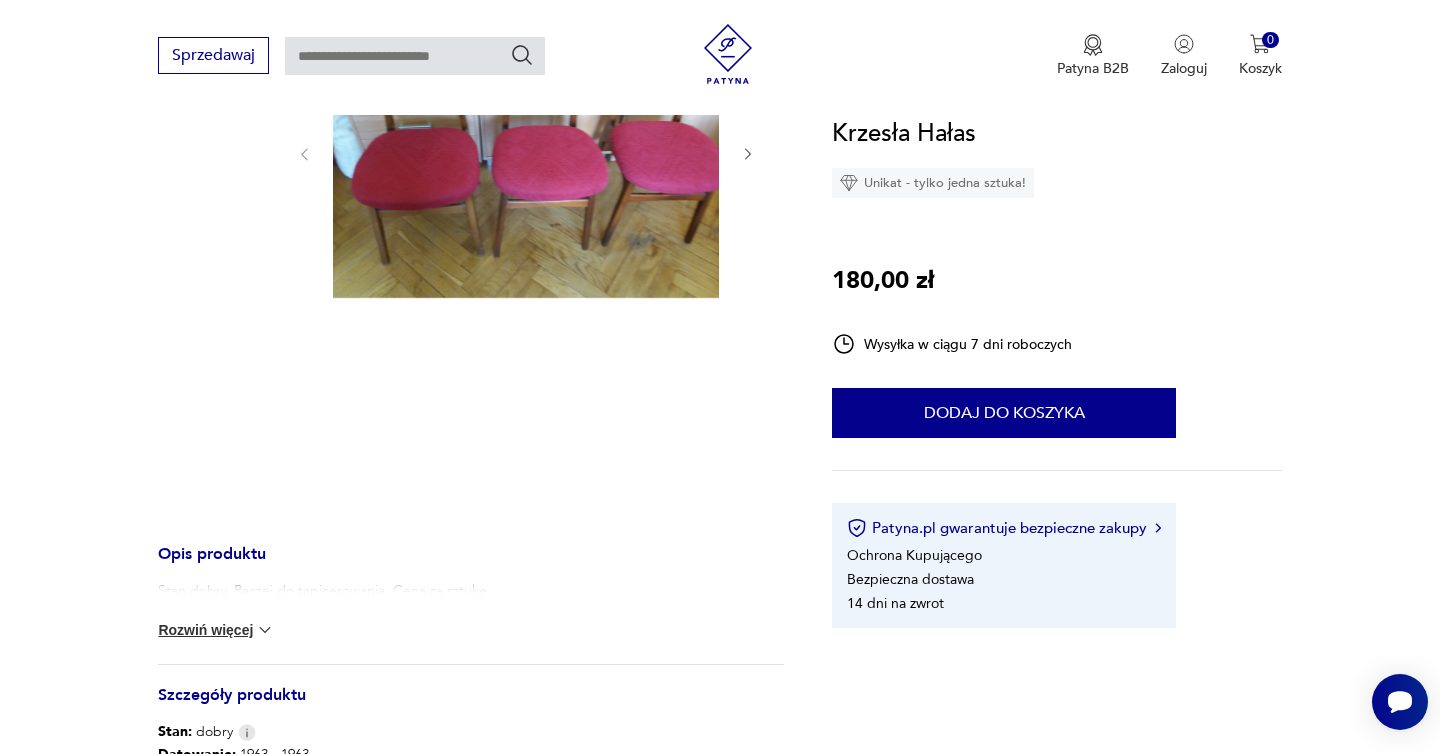 scroll, scrollTop: 710, scrollLeft: 0, axis: vertical 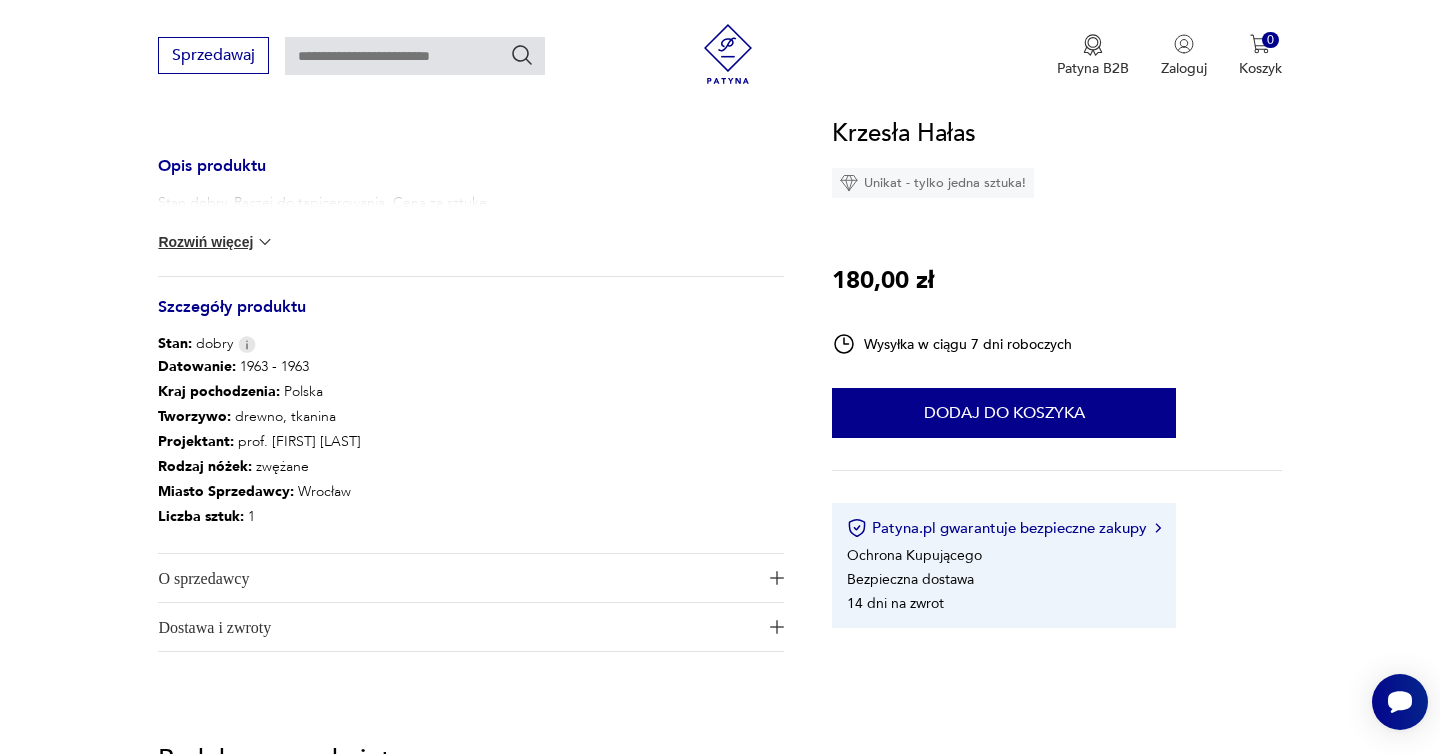 click on "Rozwiń więcej" at bounding box center (216, 242) 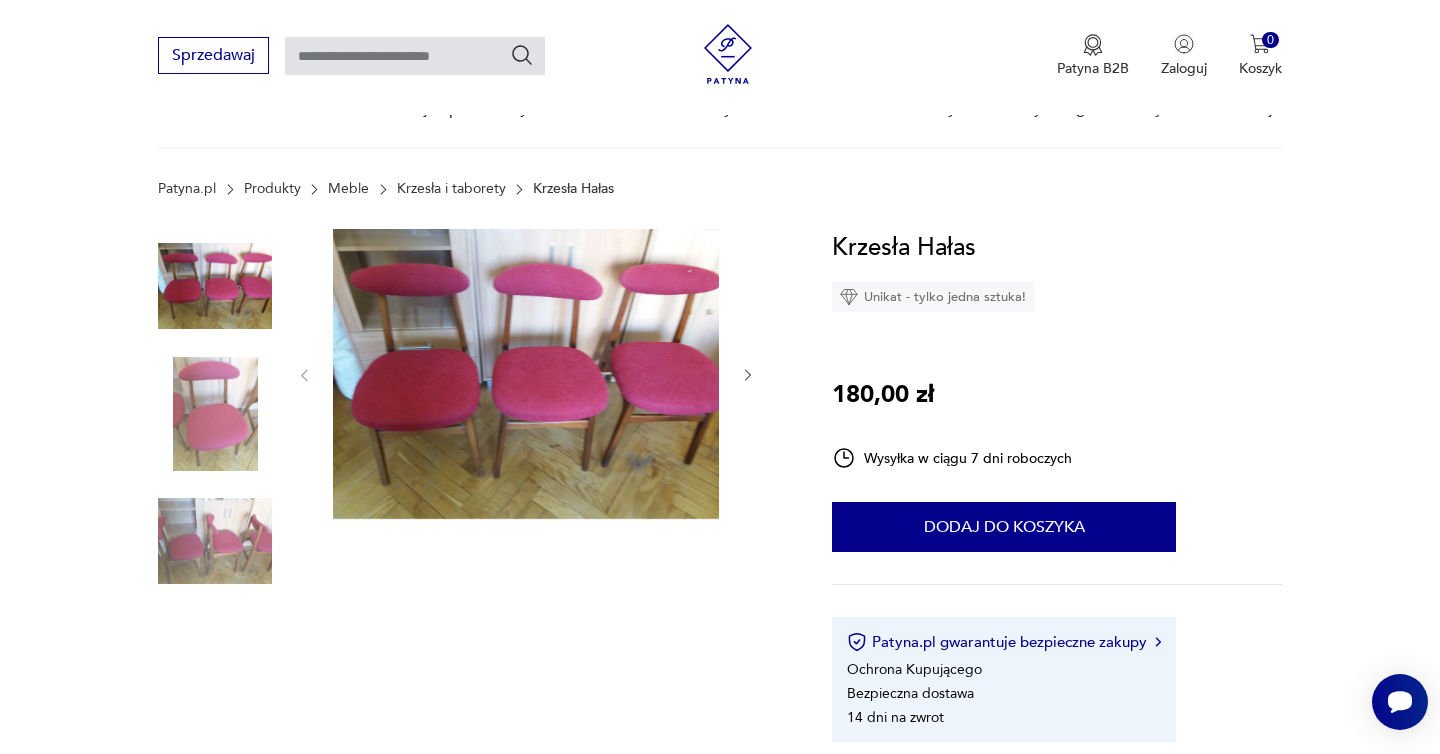 scroll, scrollTop: 0, scrollLeft: 0, axis: both 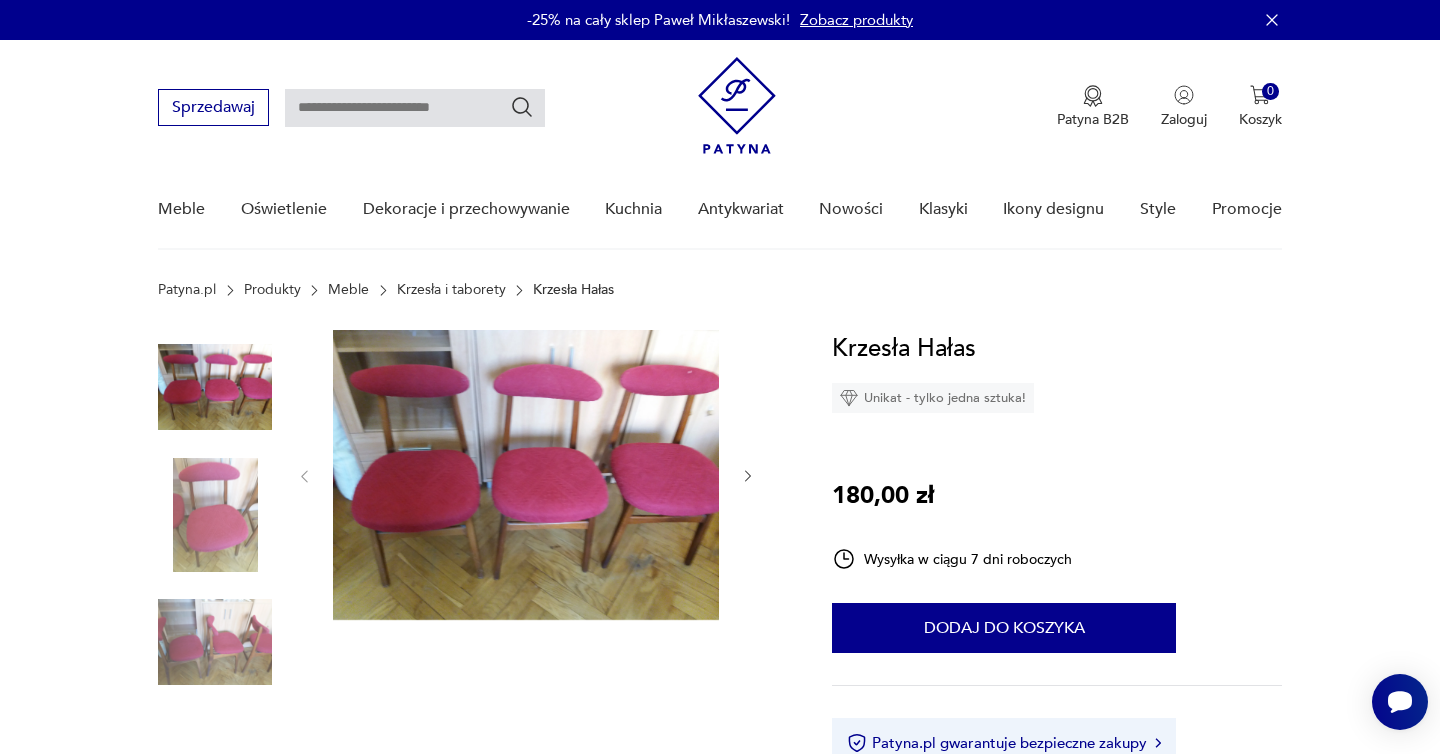 click at bounding box center (526, 475) 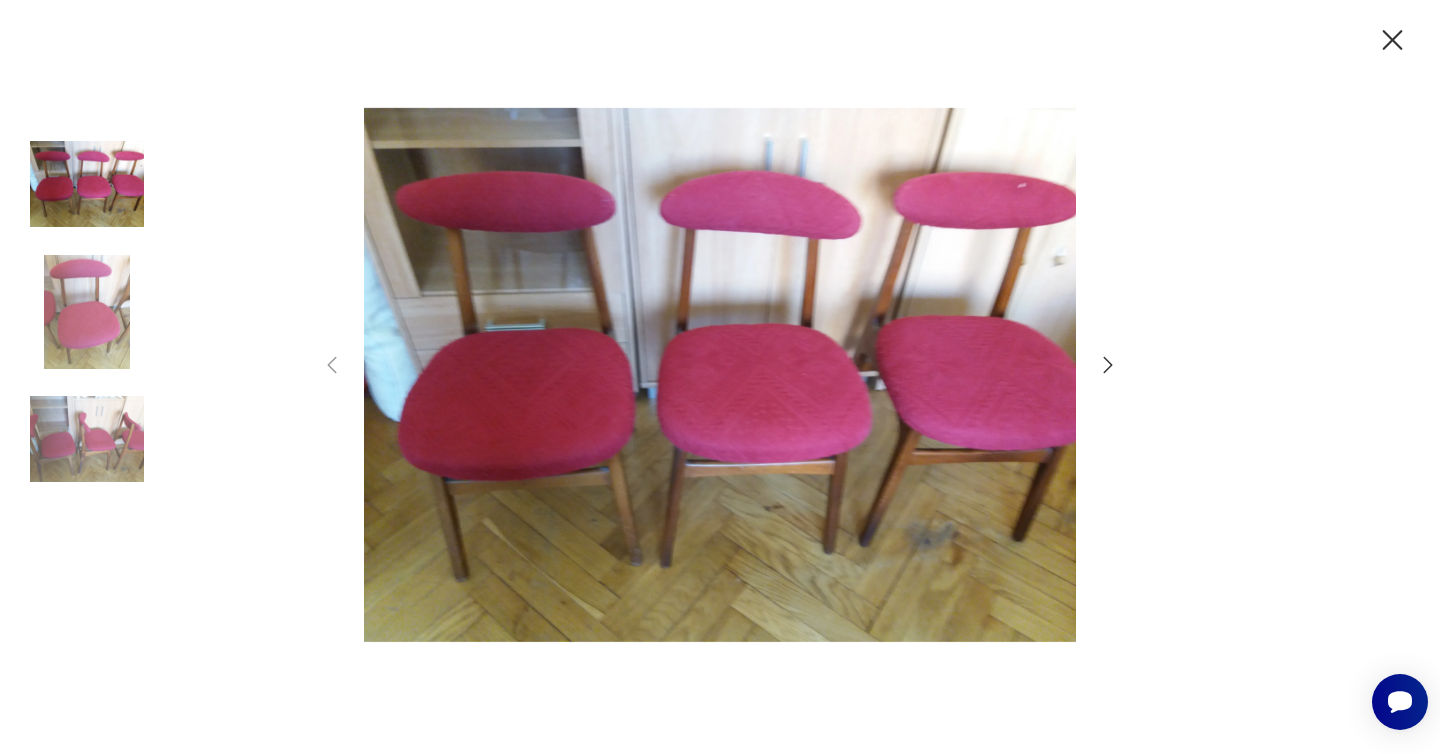 click 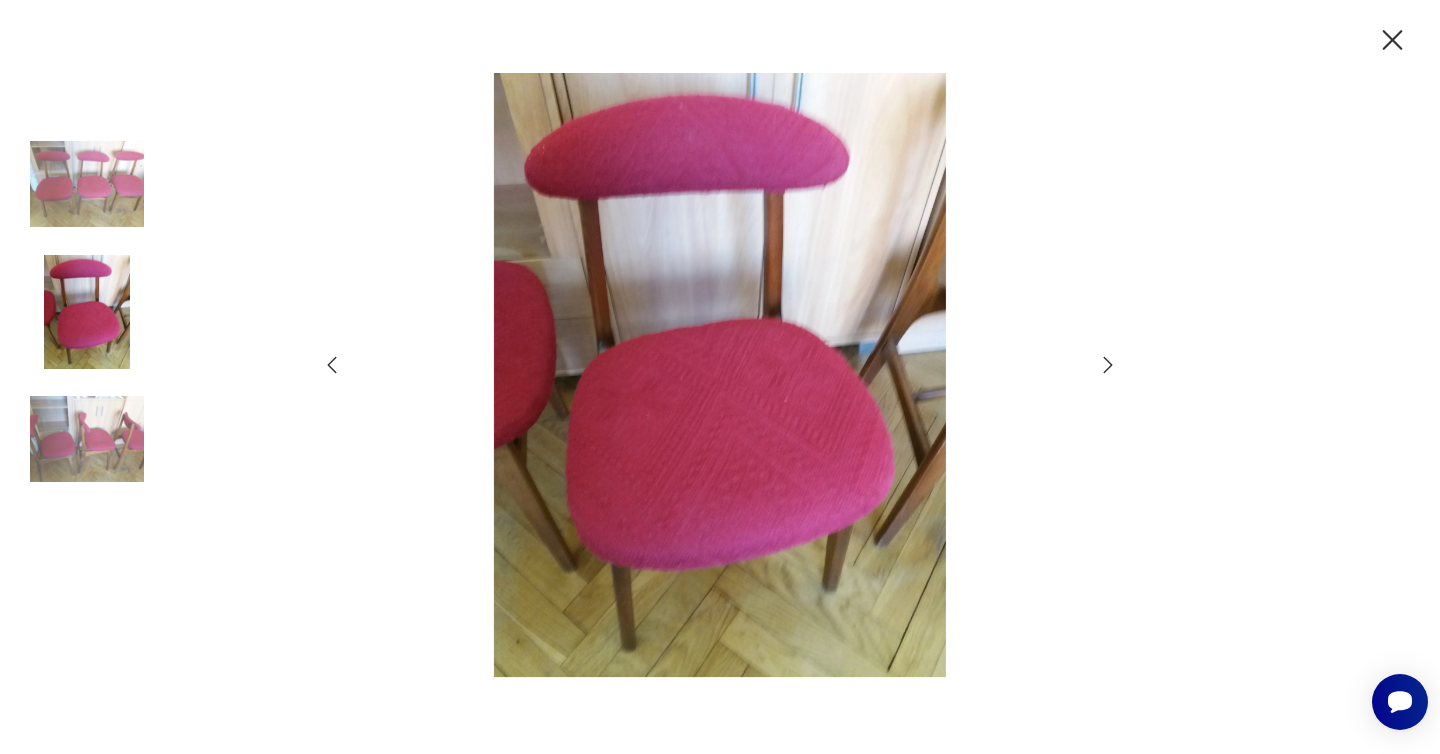 click 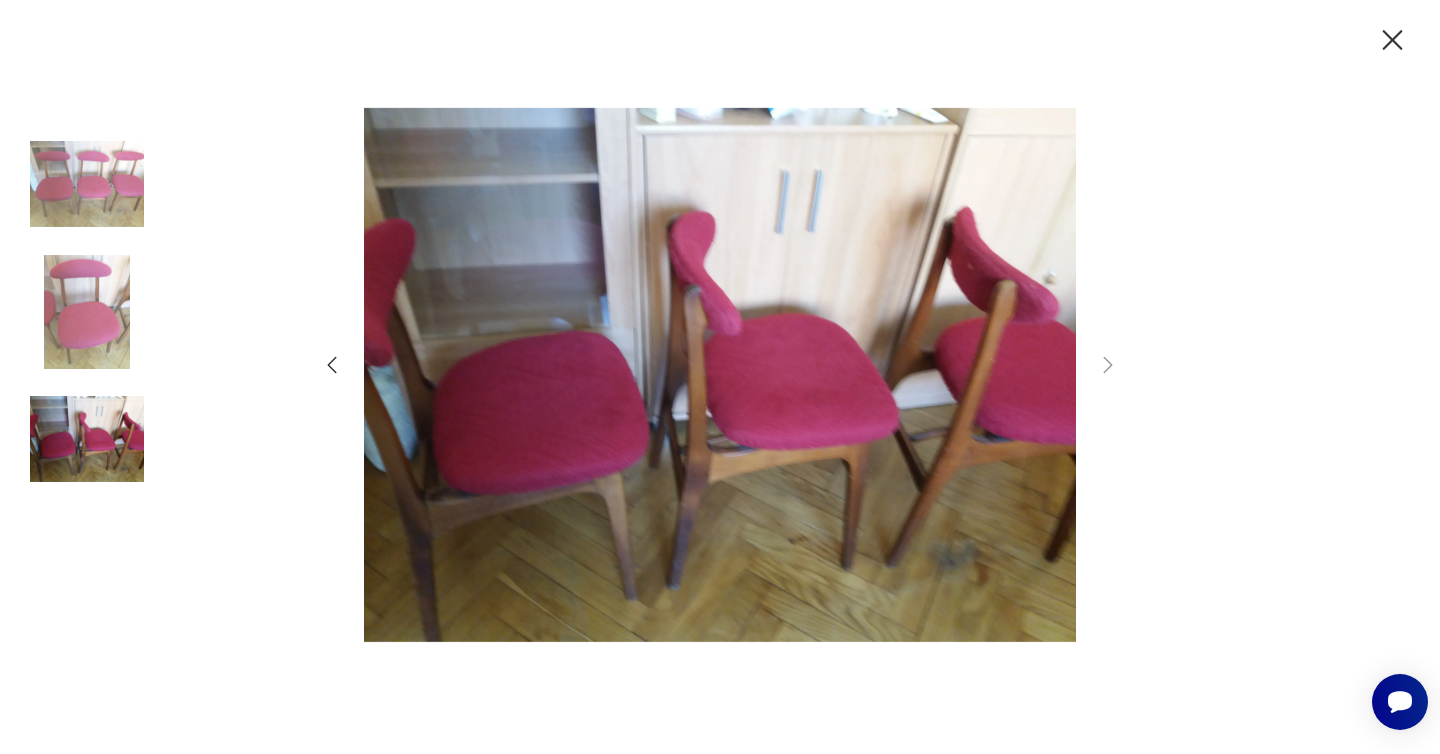click 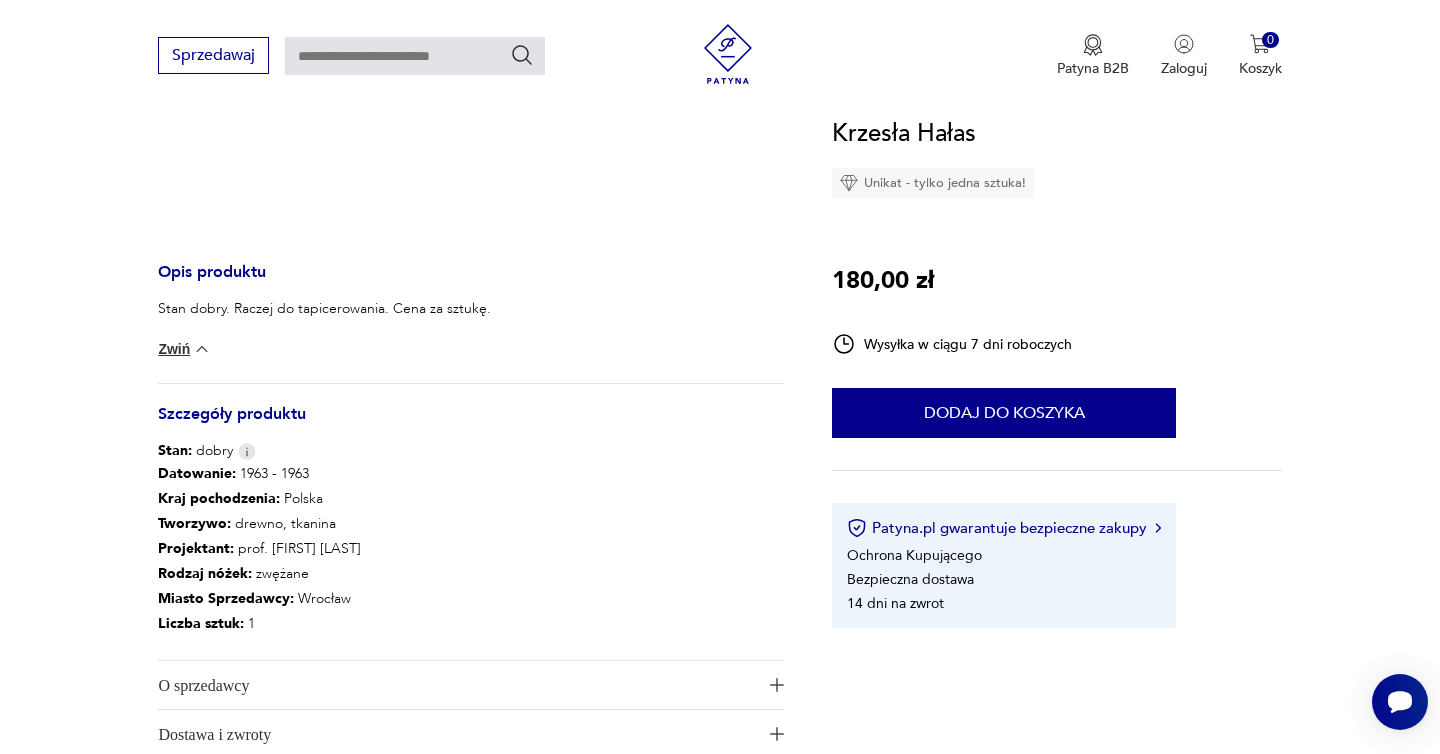 scroll, scrollTop: 589, scrollLeft: 0, axis: vertical 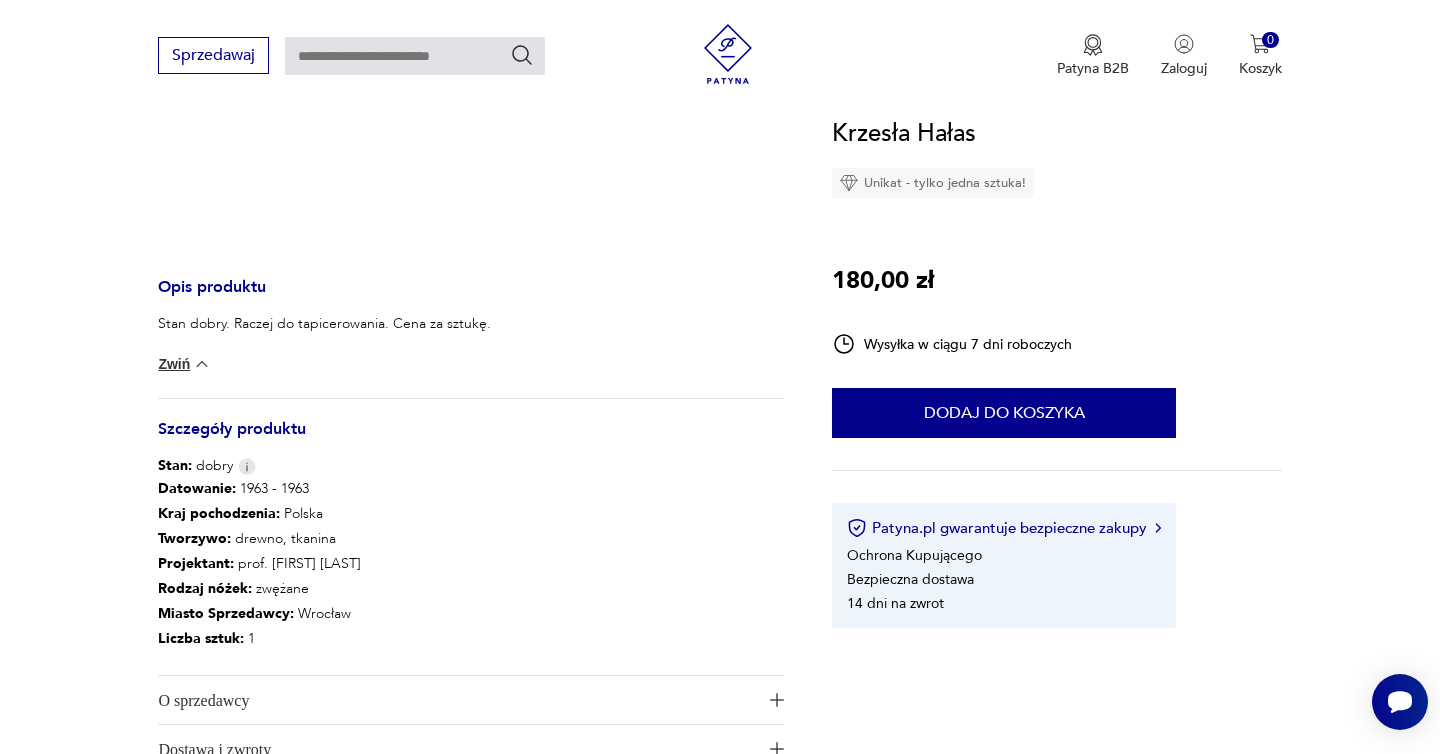 click on "Zwiń" at bounding box center [184, 364] 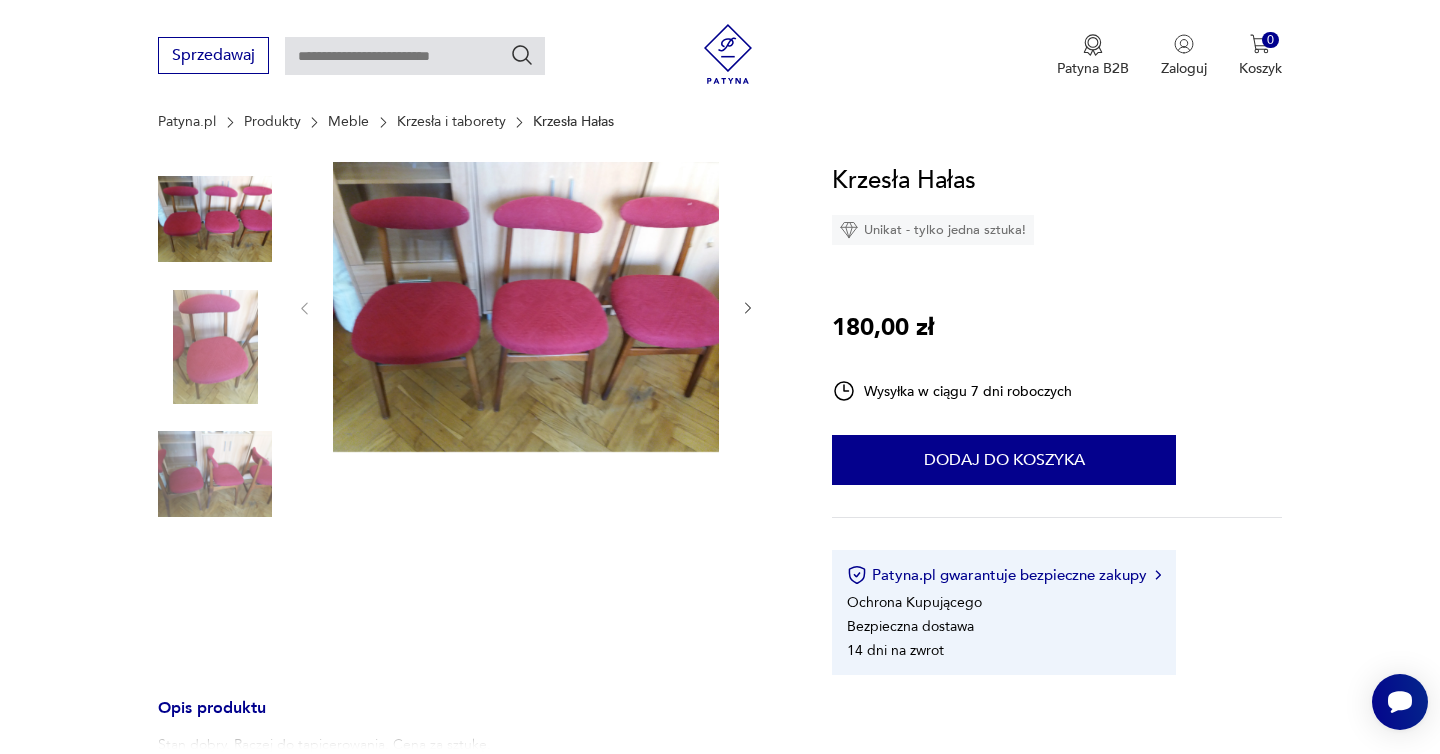 scroll, scrollTop: 0, scrollLeft: 0, axis: both 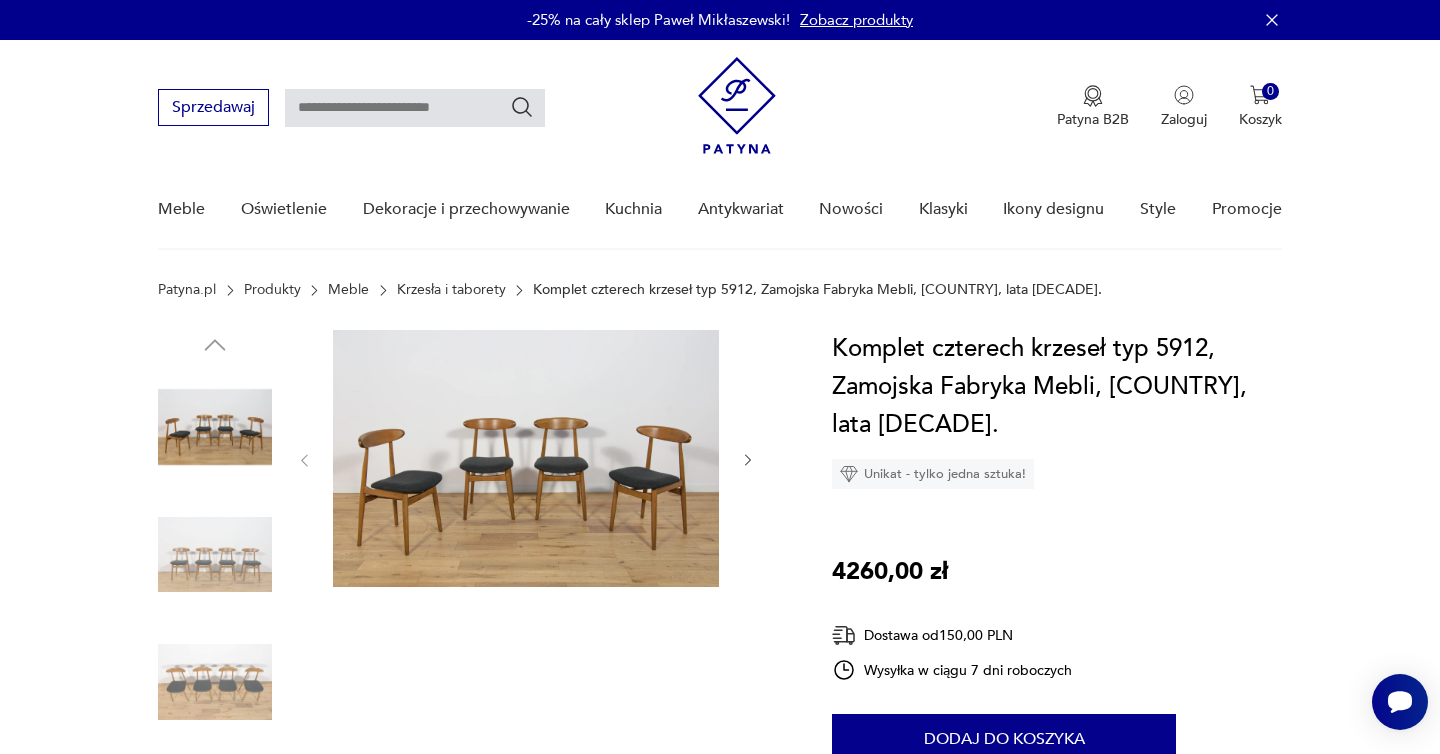 click at bounding box center [526, 458] 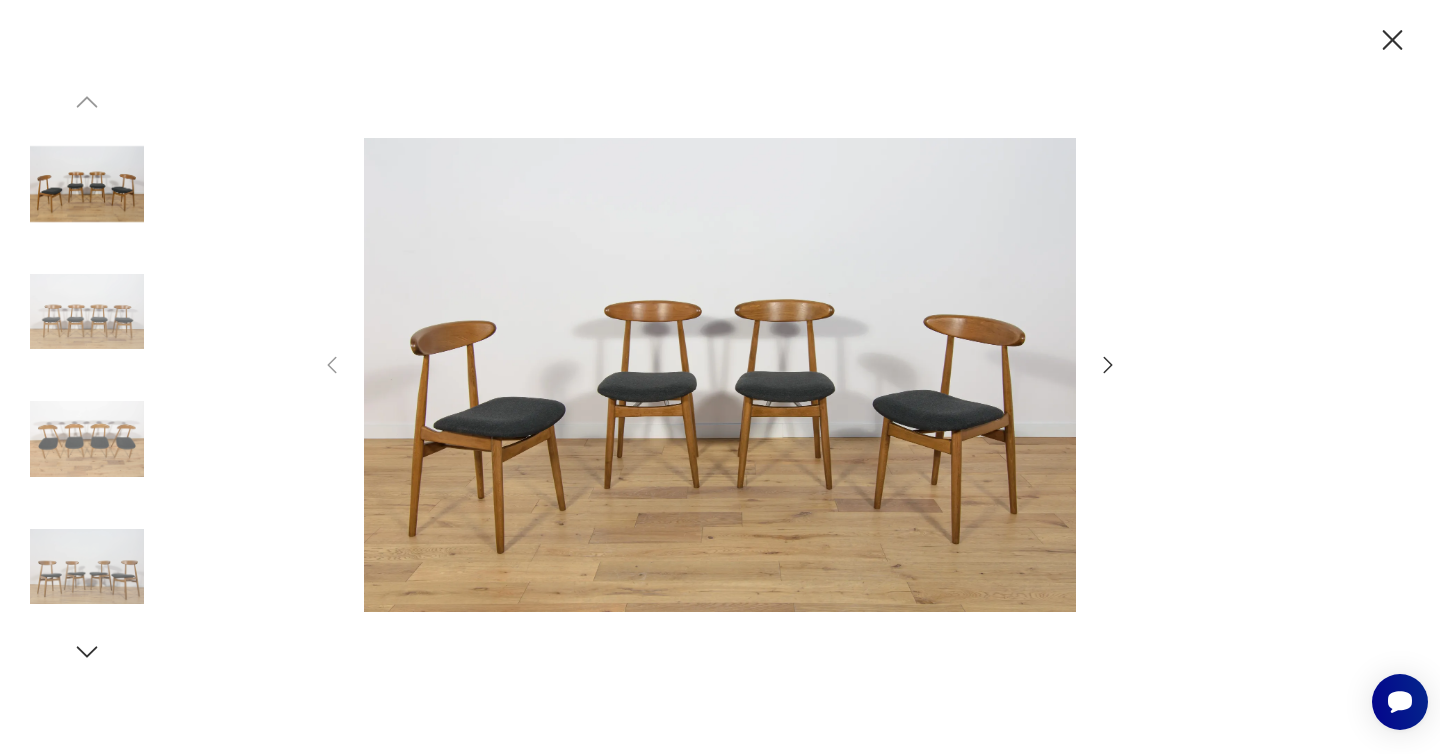 click 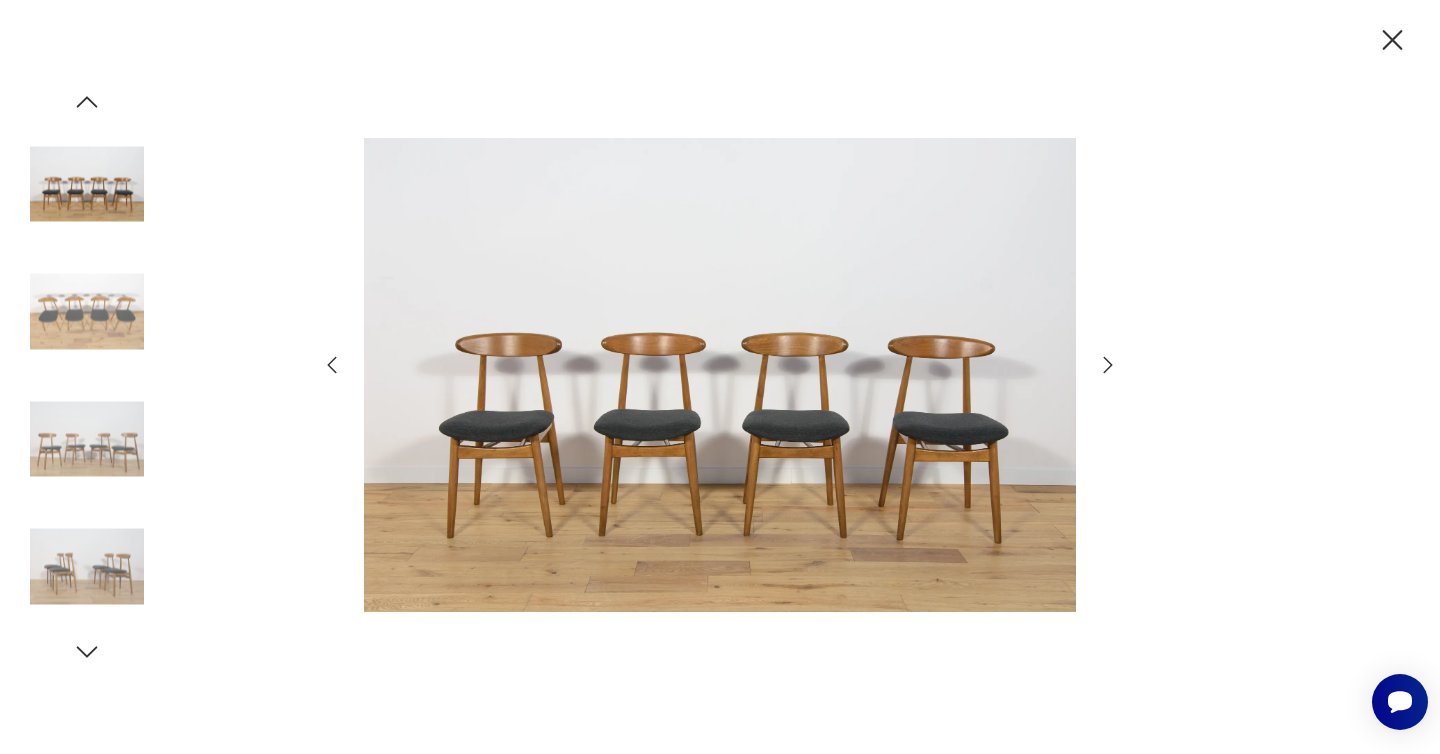 click 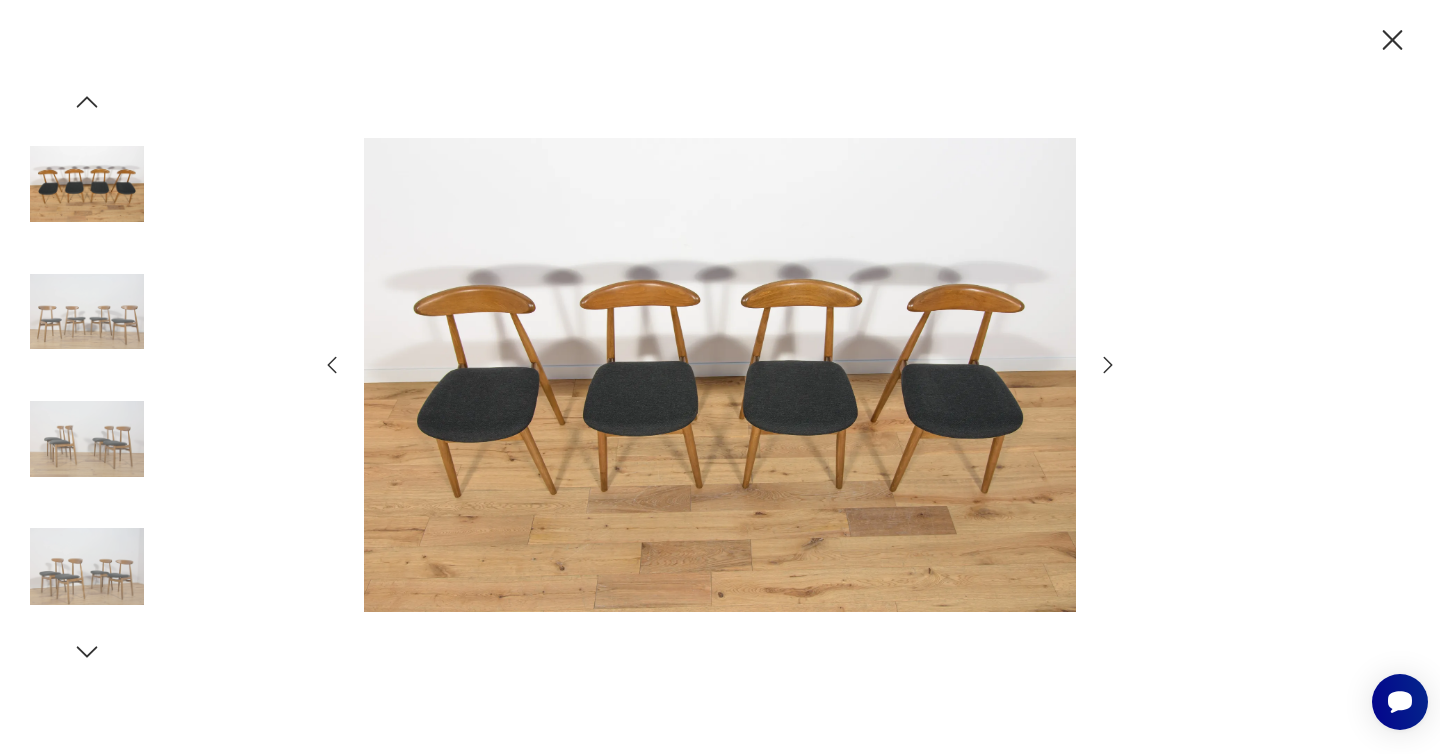 click 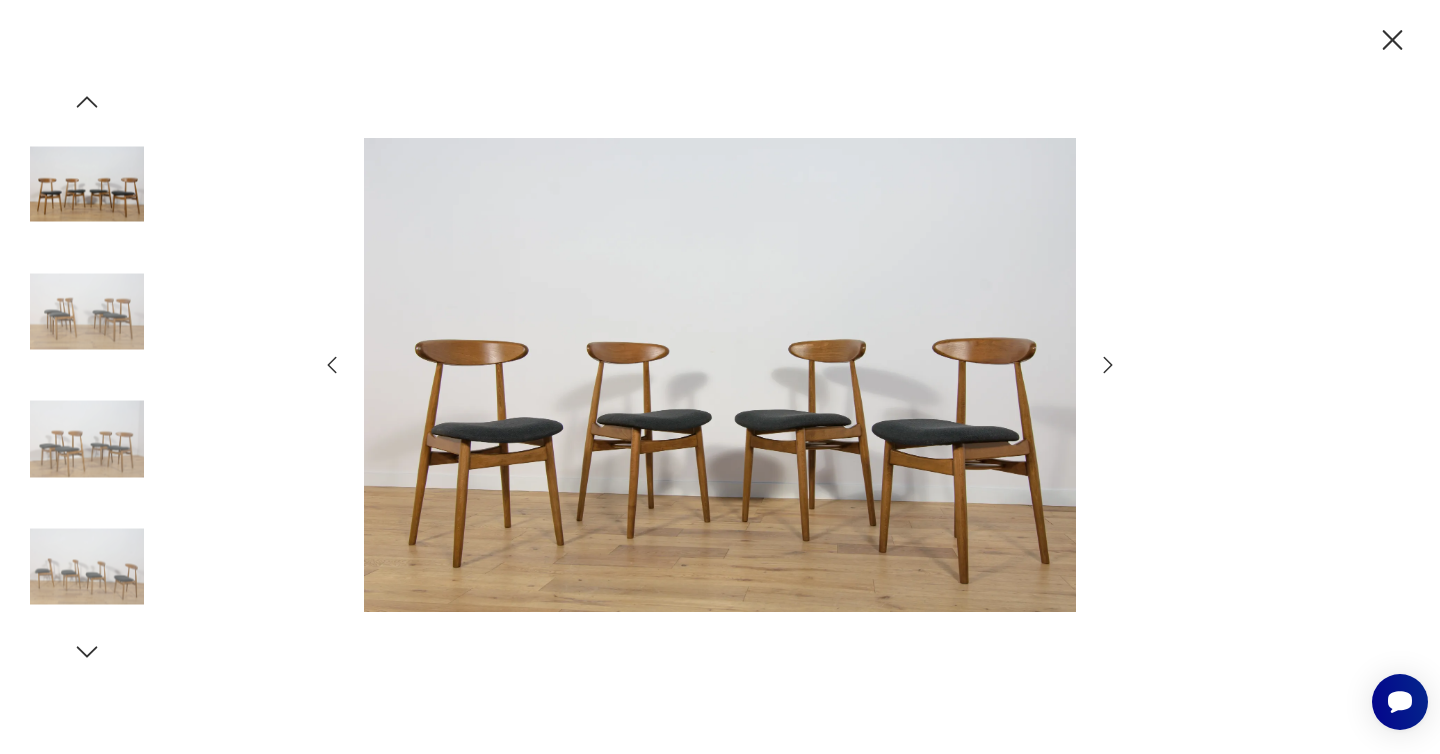 click 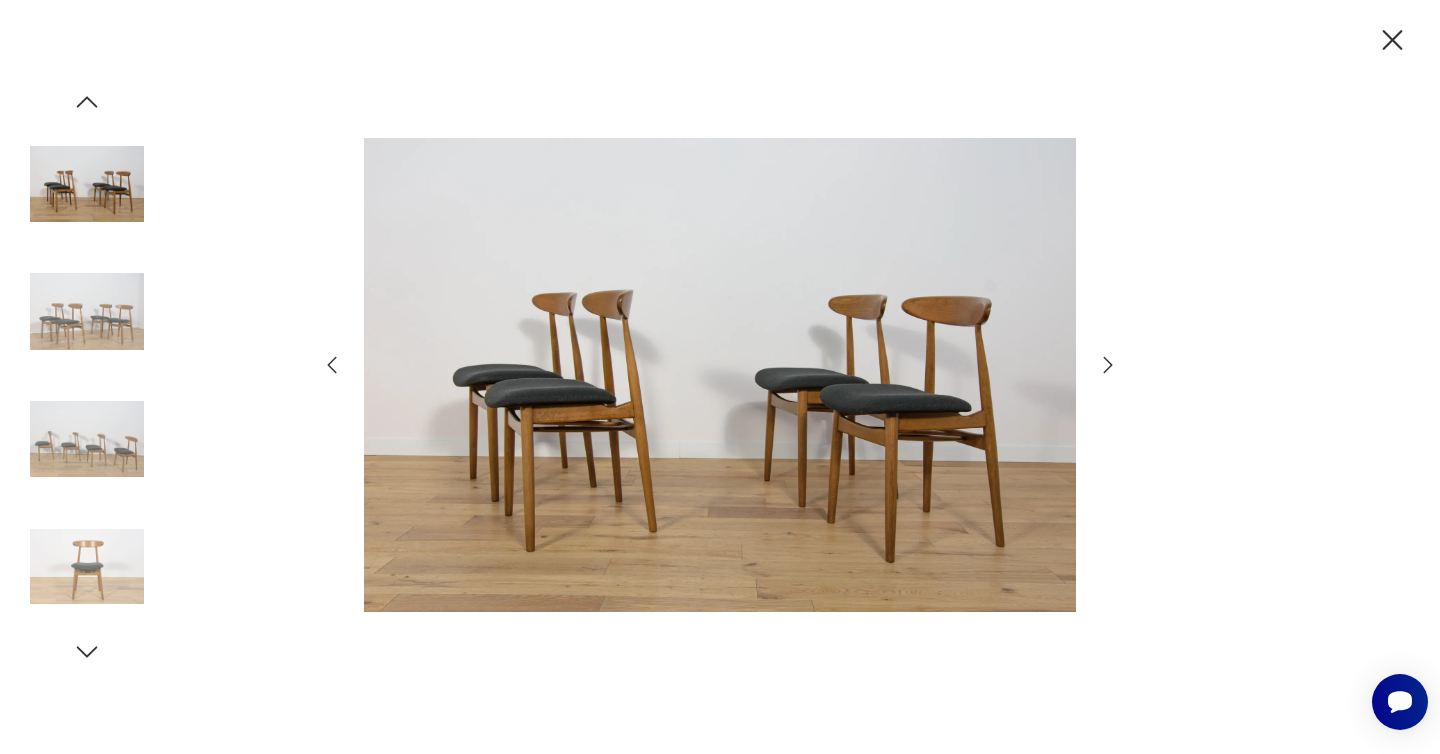 click 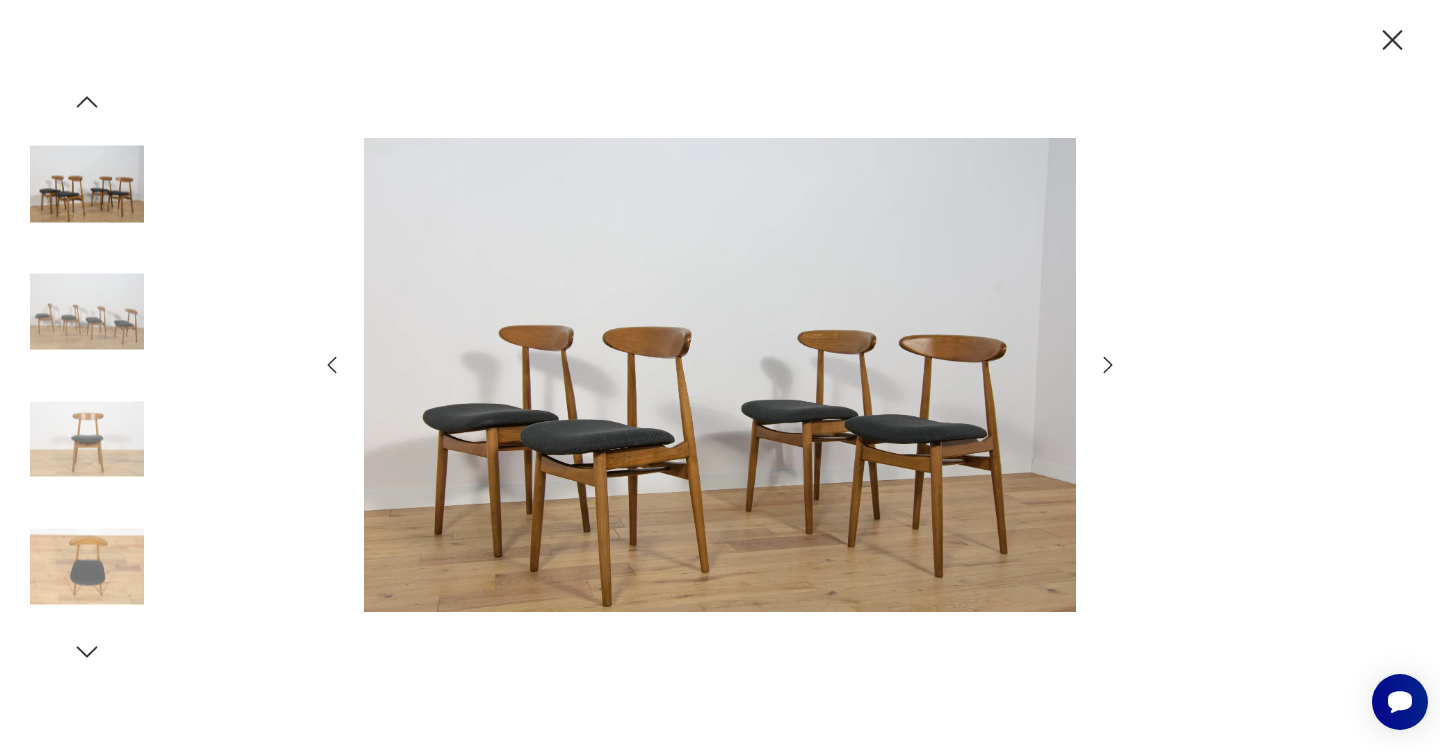 click 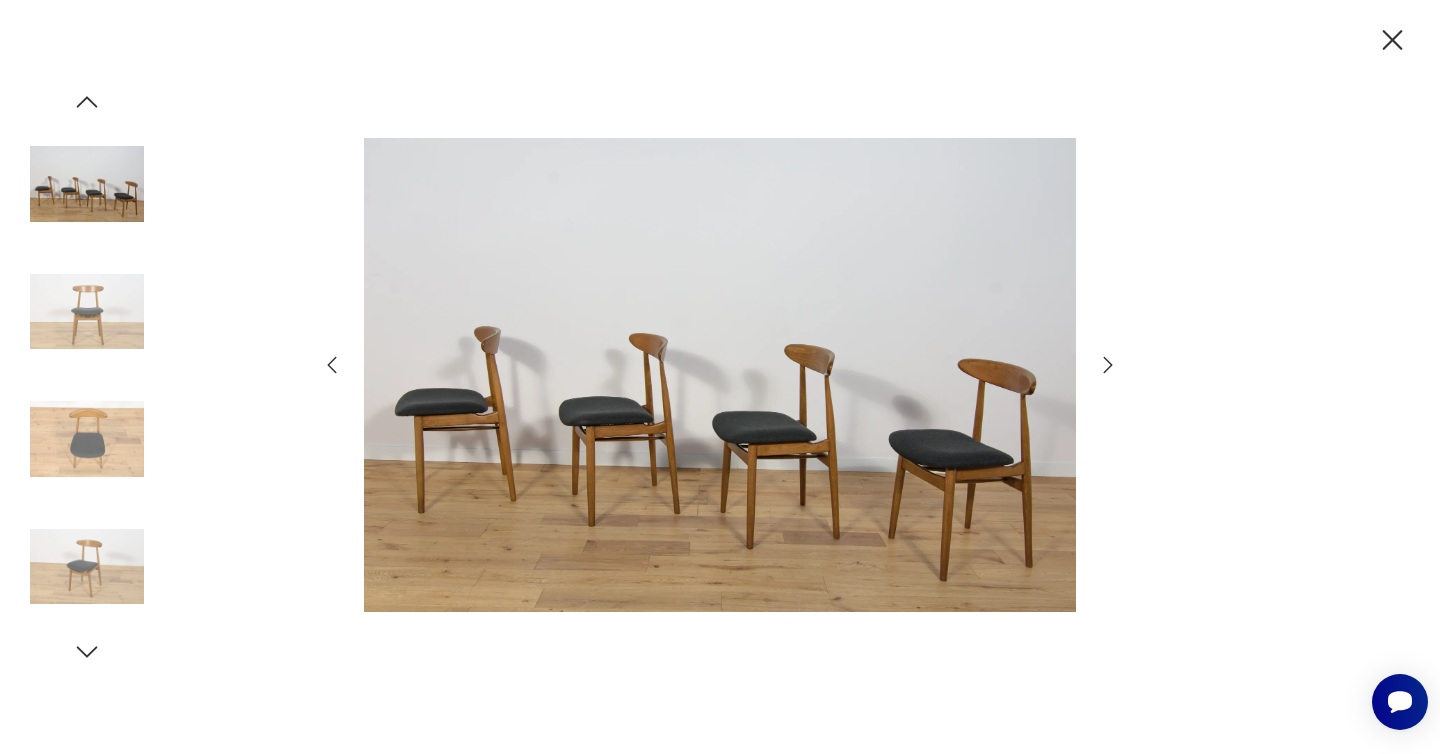 click 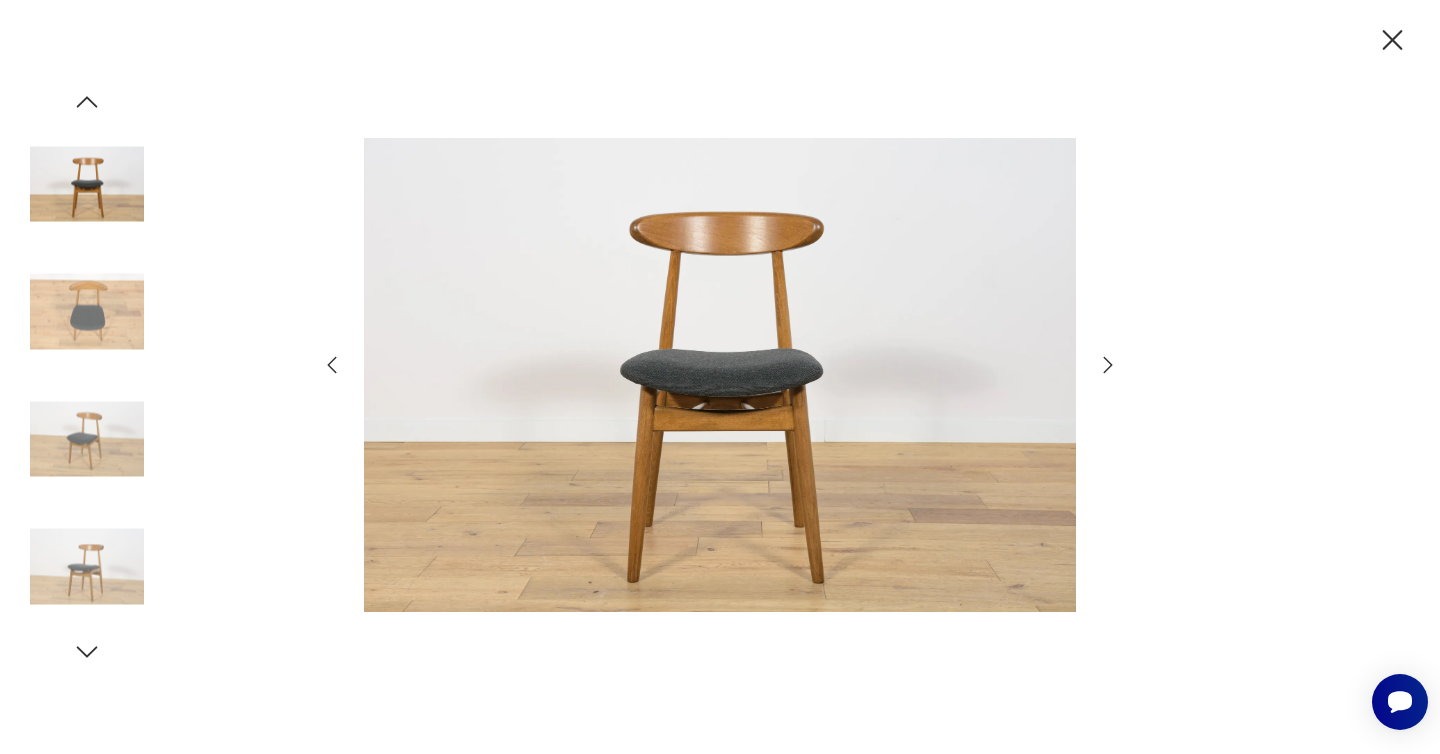 click 